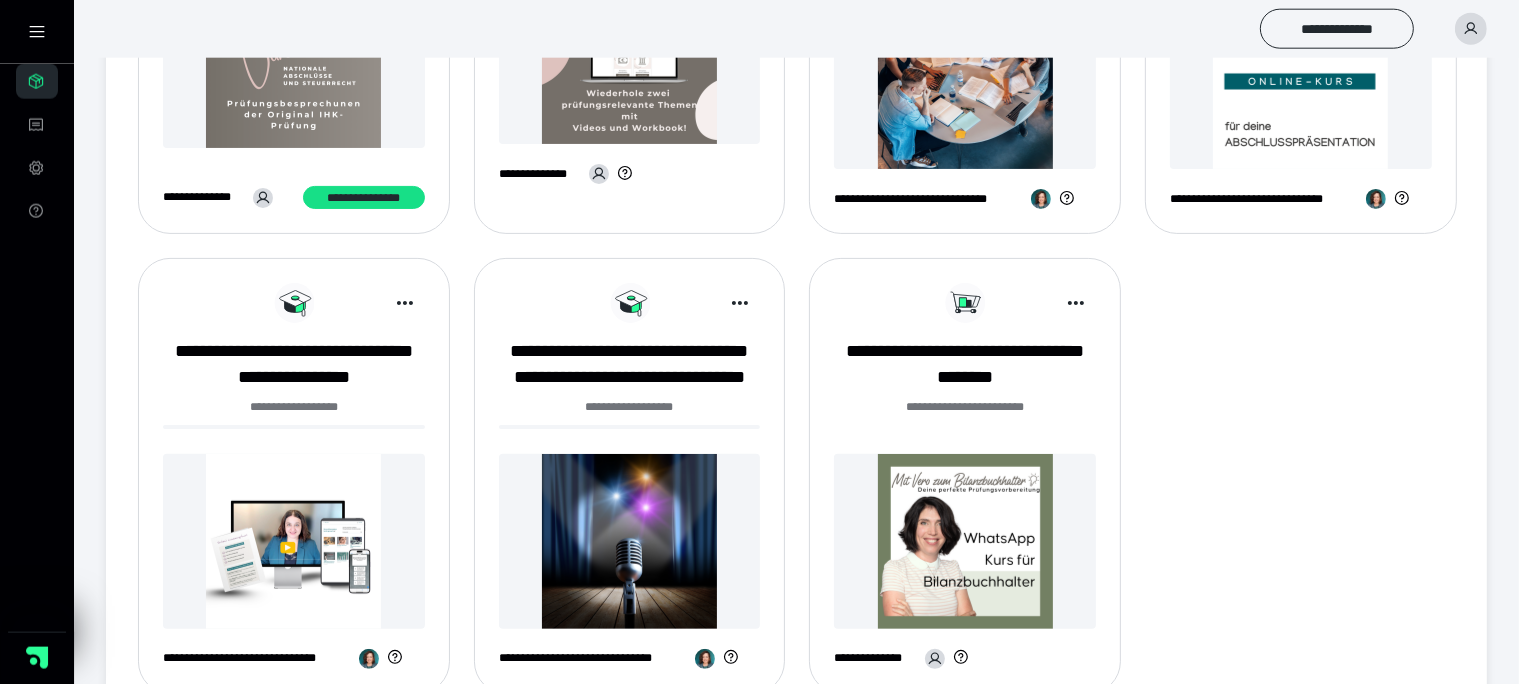 scroll, scrollTop: 528, scrollLeft: 0, axis: vertical 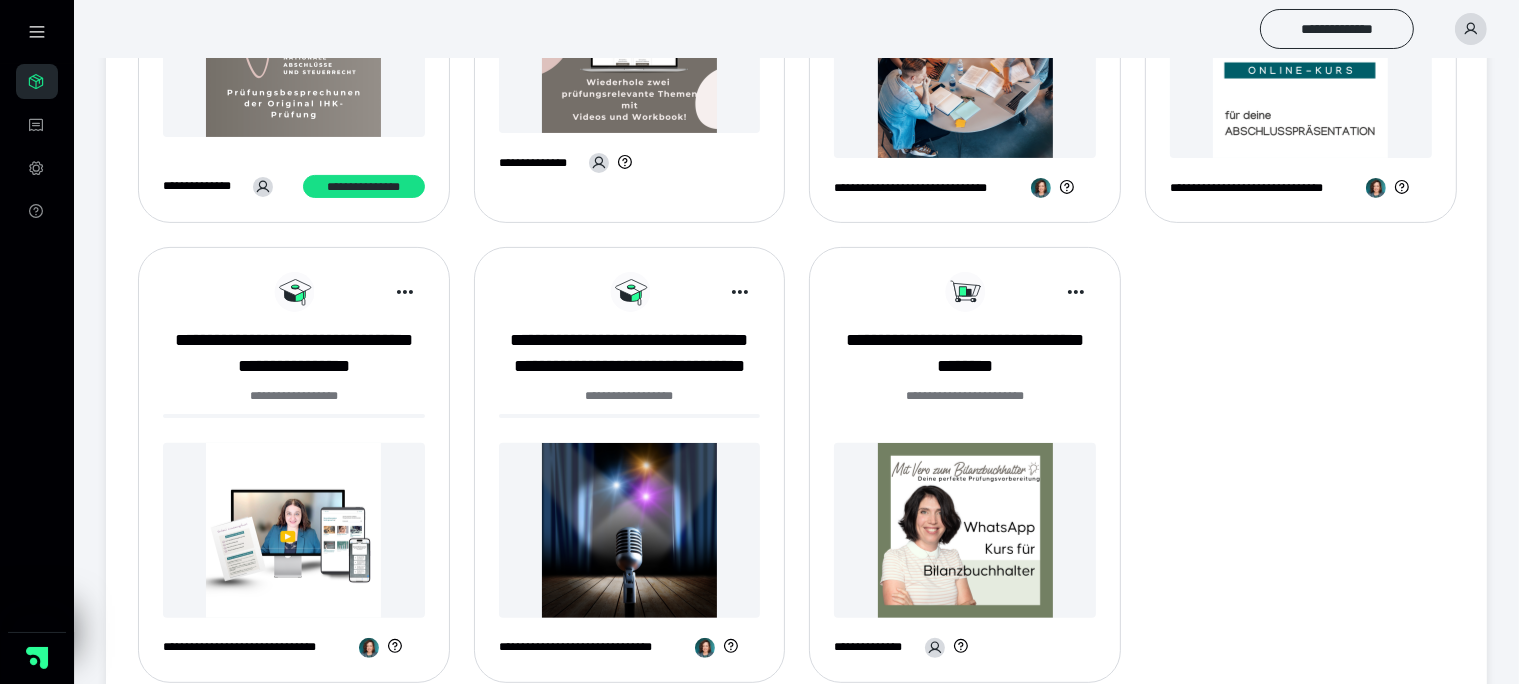 click on "**********" at bounding box center [965, 472] 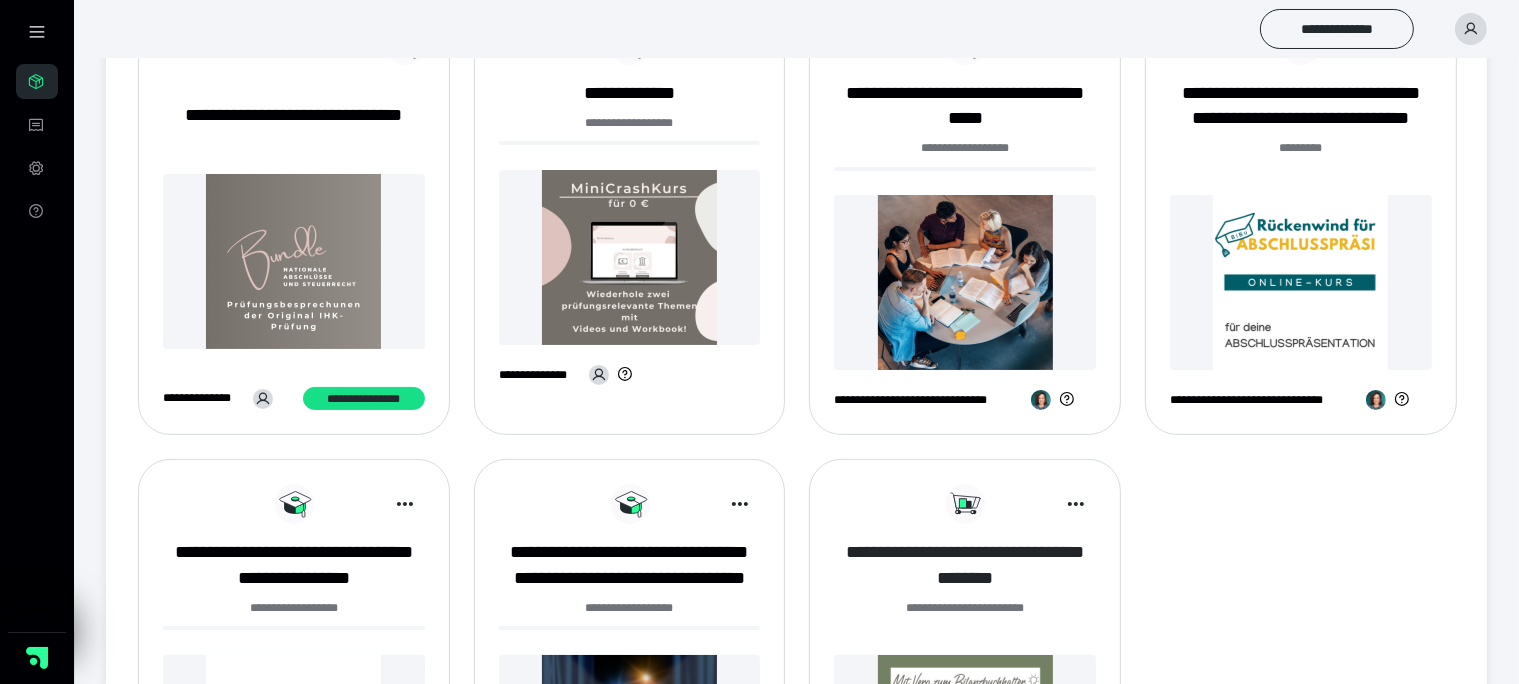 scroll, scrollTop: 211, scrollLeft: 0, axis: vertical 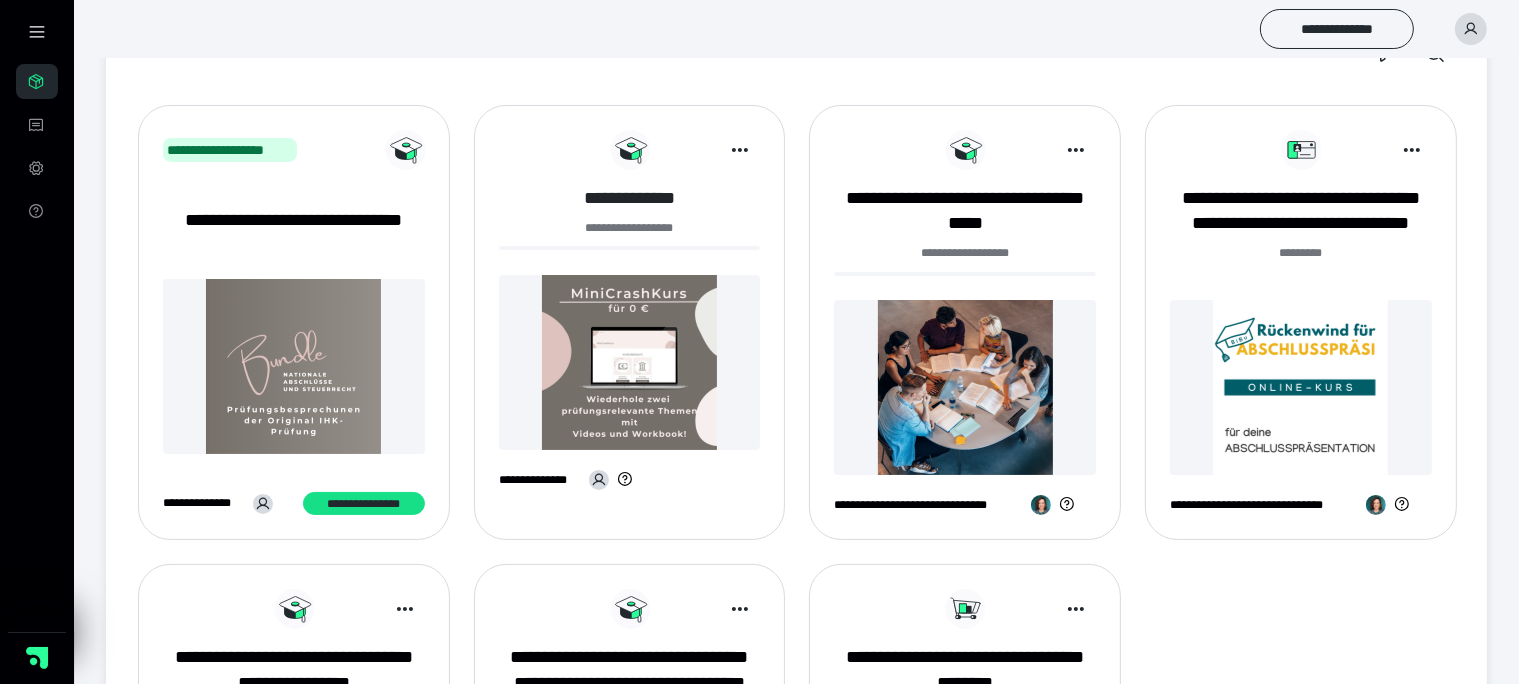 click on "**********" at bounding box center (630, 198) 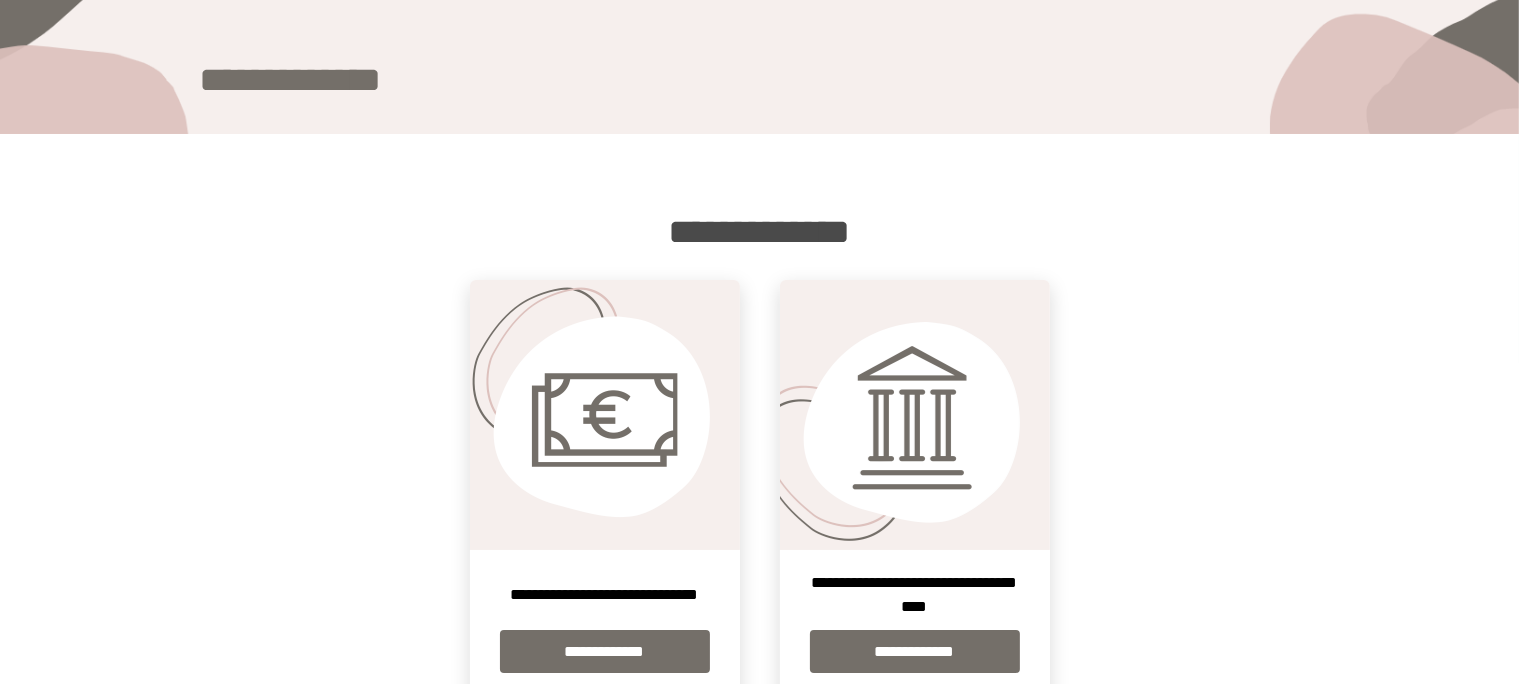 scroll, scrollTop: 224, scrollLeft: 0, axis: vertical 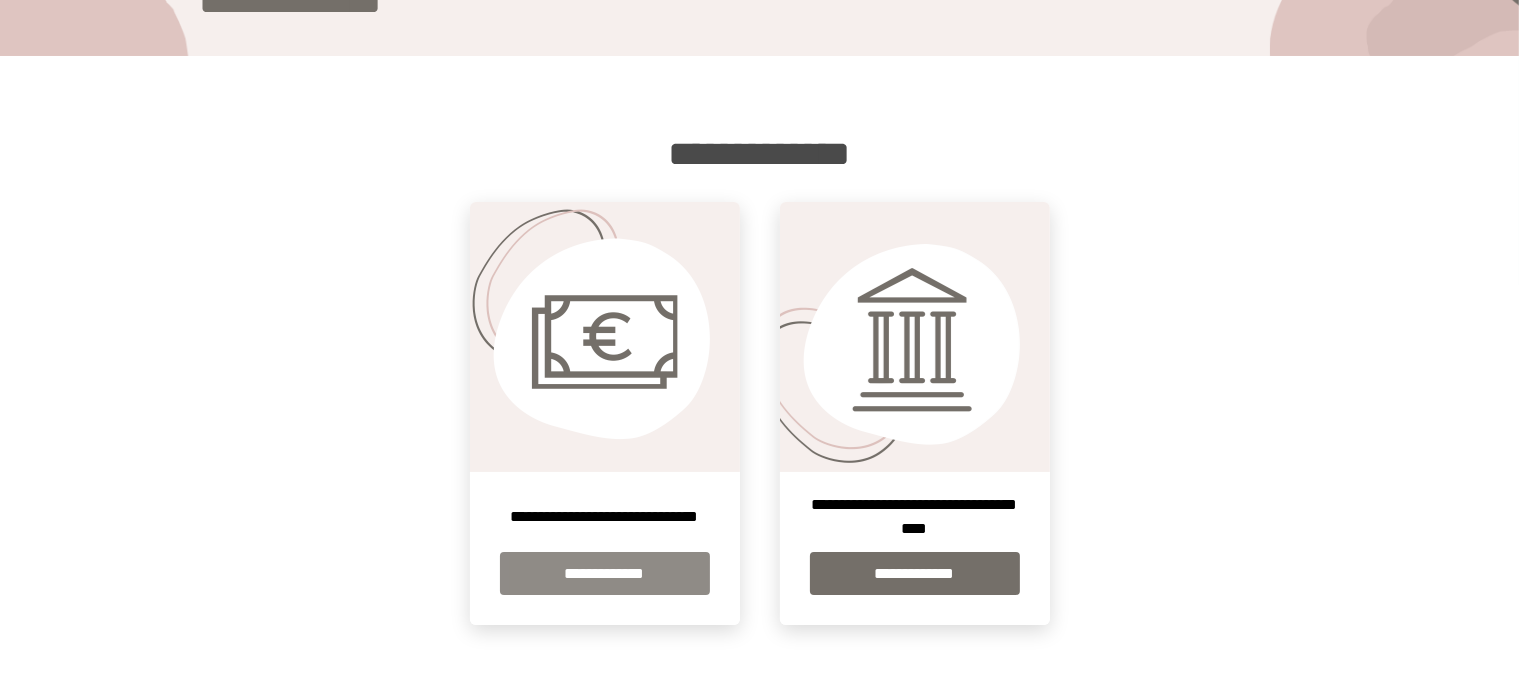 click on "**********" at bounding box center [605, 573] 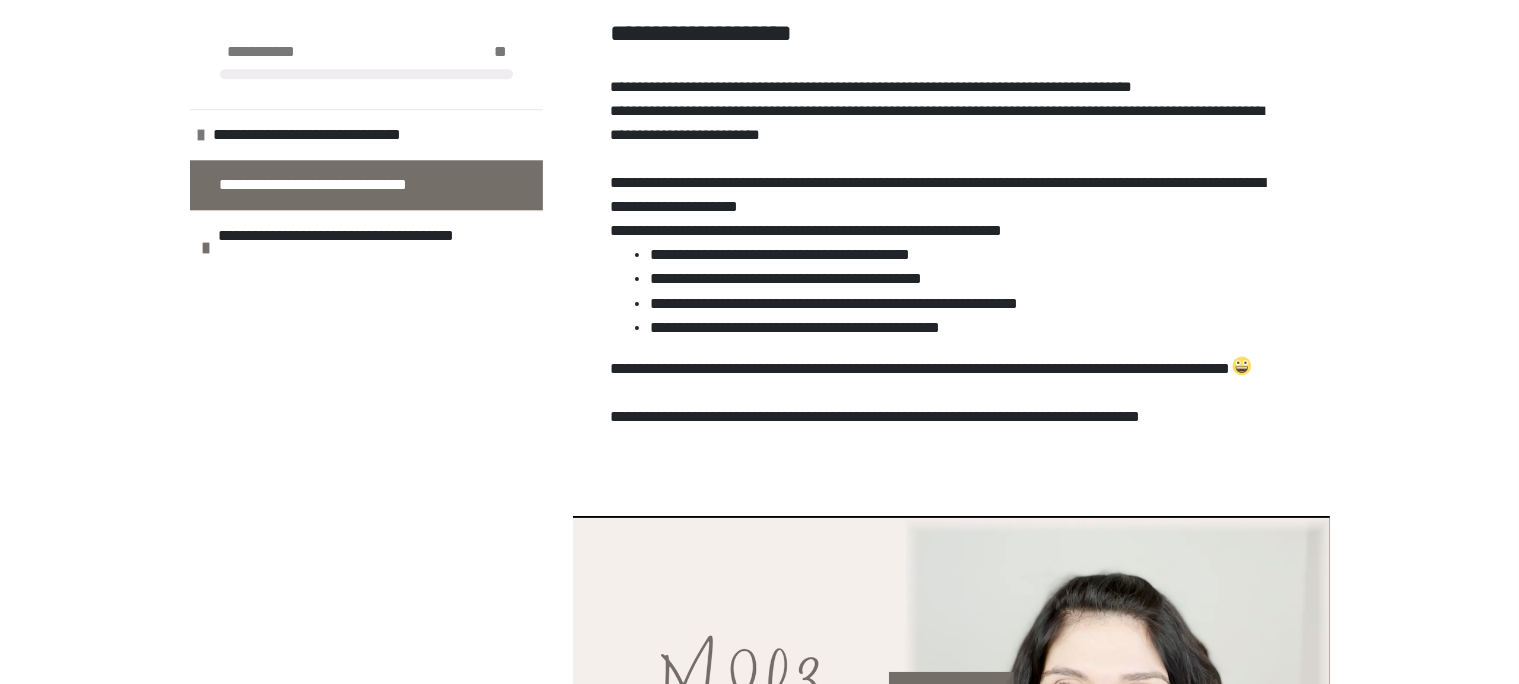scroll, scrollTop: 422, scrollLeft: 0, axis: vertical 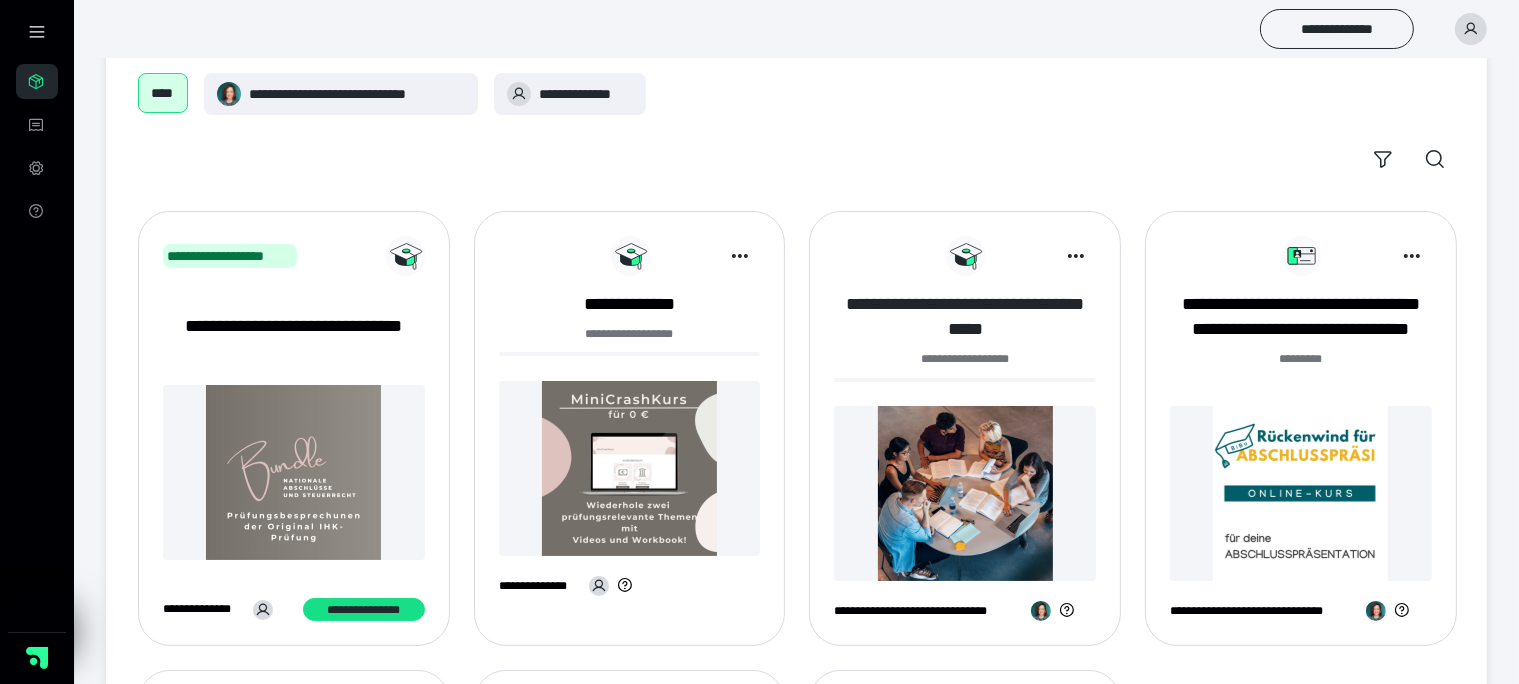click on "**********" at bounding box center [965, 317] 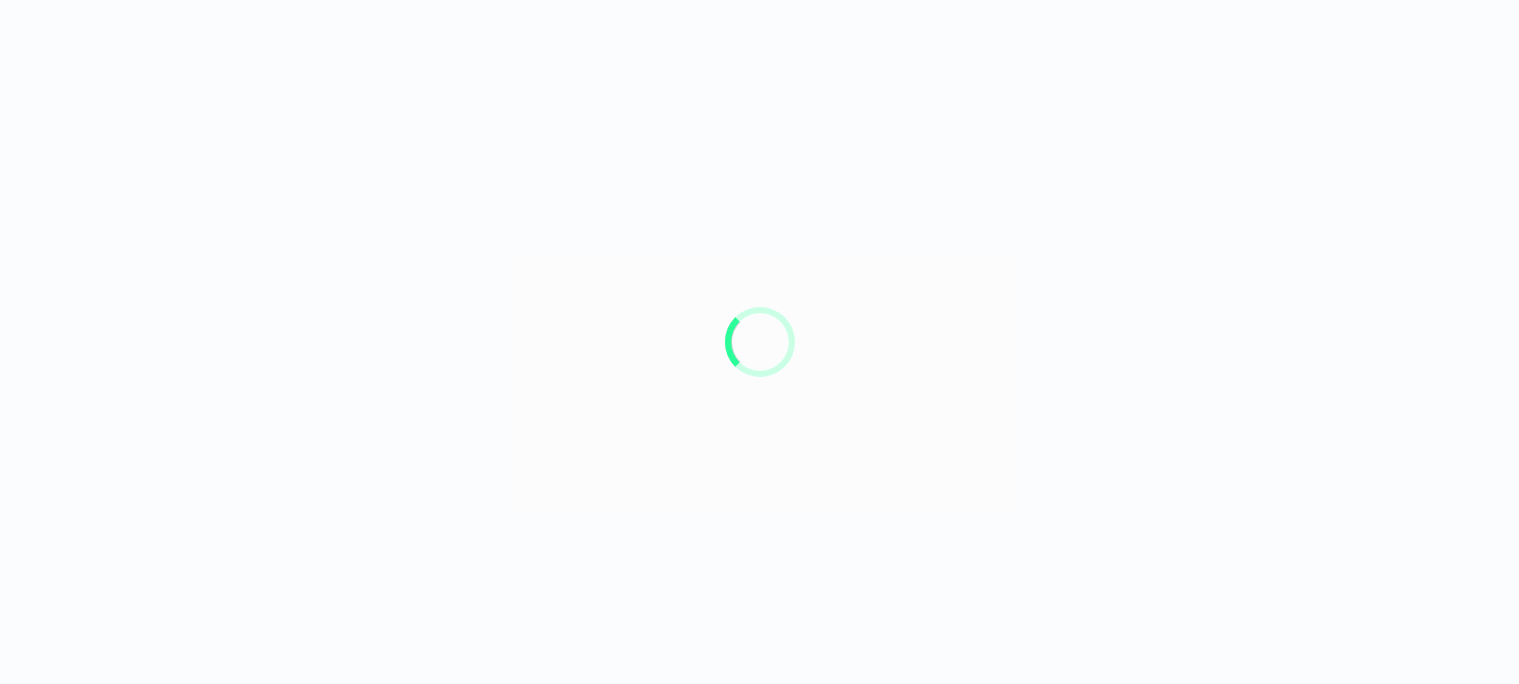 scroll, scrollTop: 0, scrollLeft: 0, axis: both 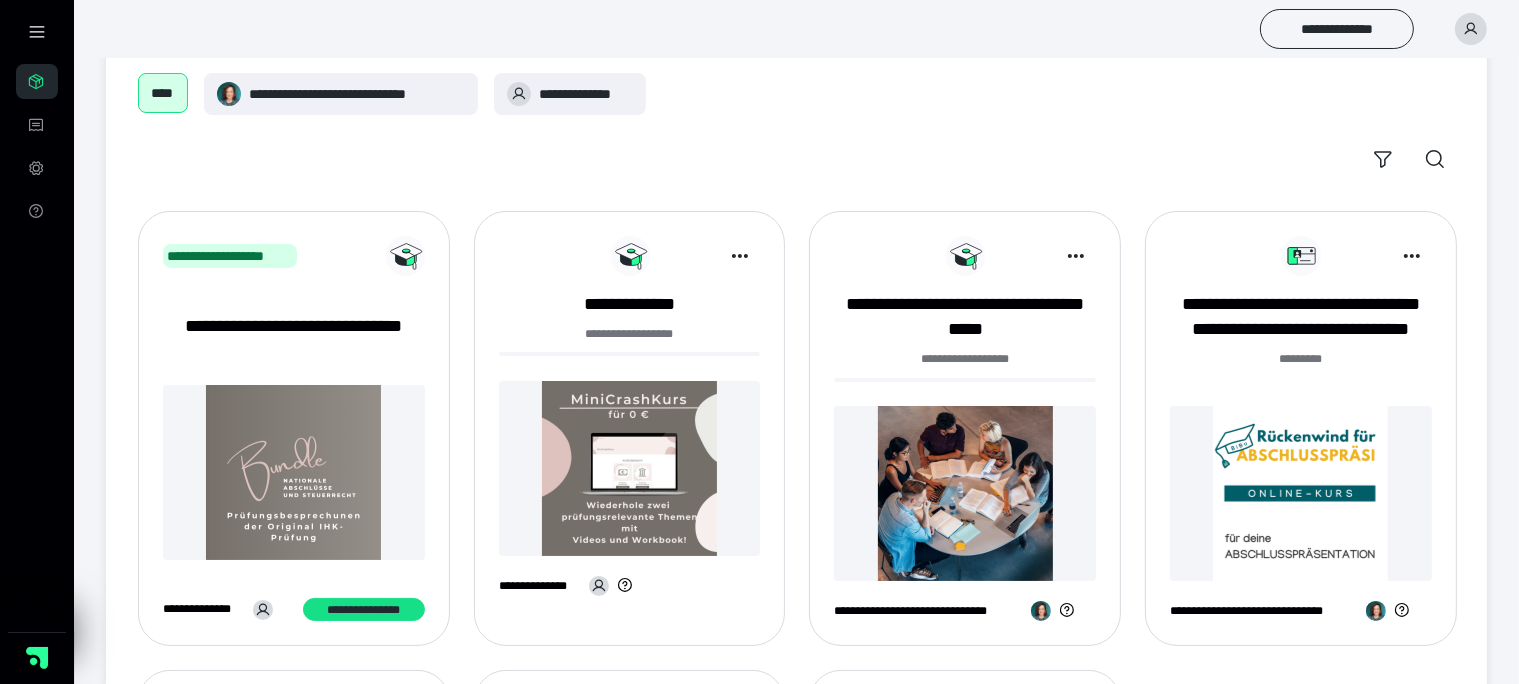 click at bounding box center [1301, 493] 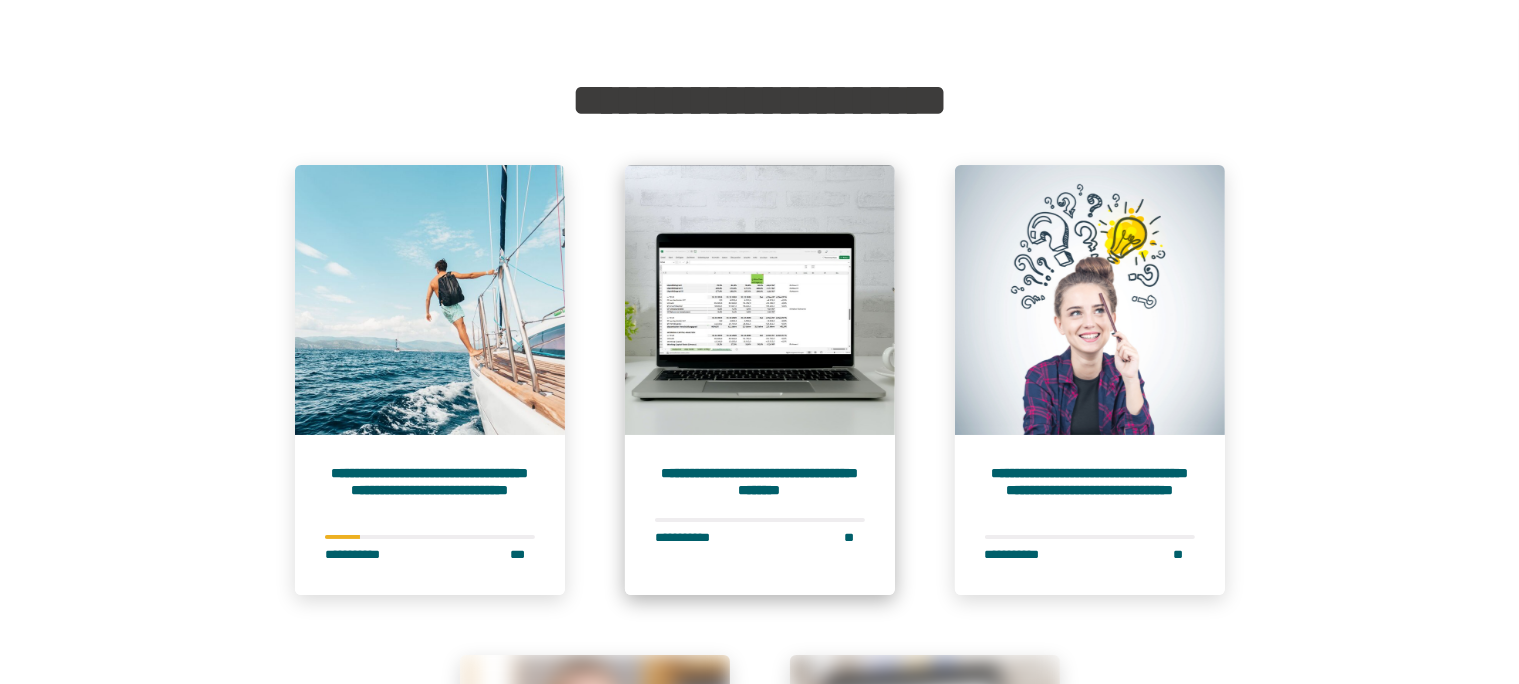 scroll, scrollTop: 105, scrollLeft: 0, axis: vertical 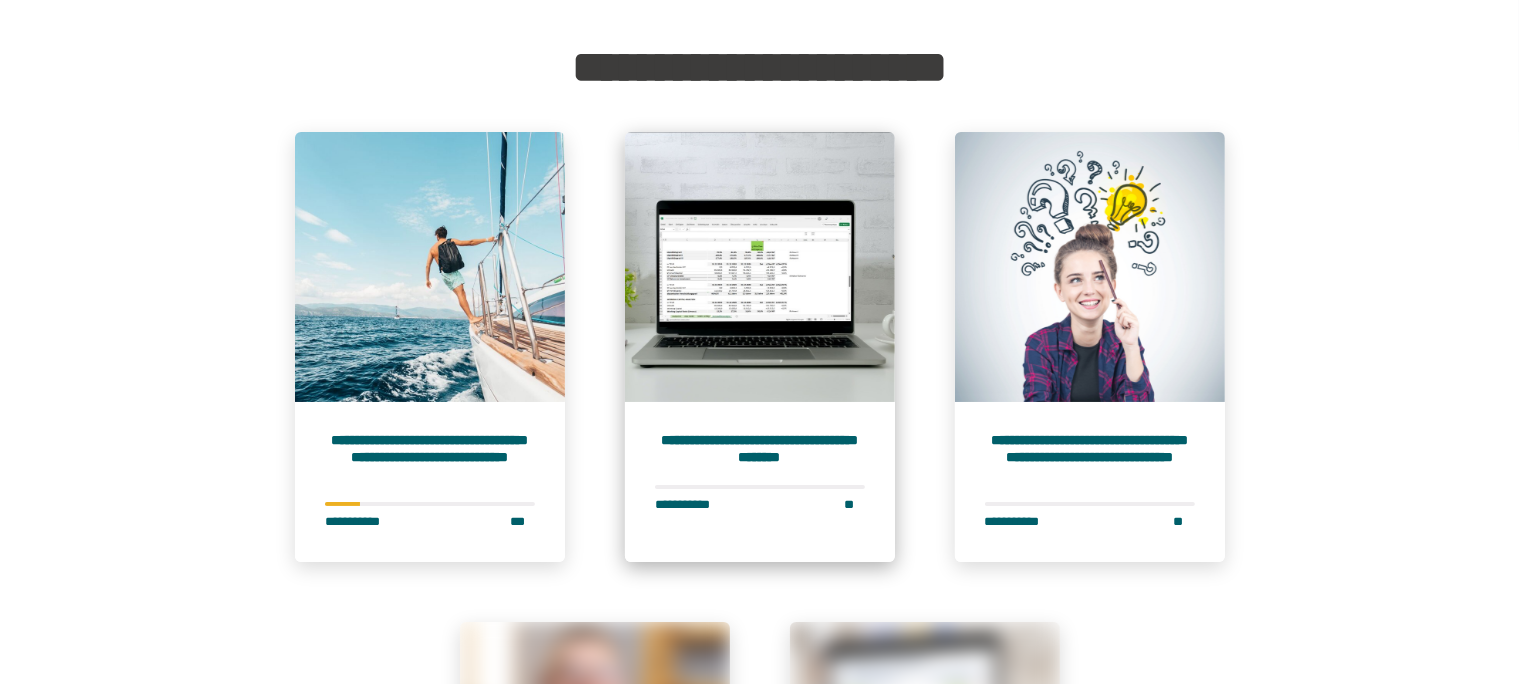 click on "**********" at bounding box center (760, 482) 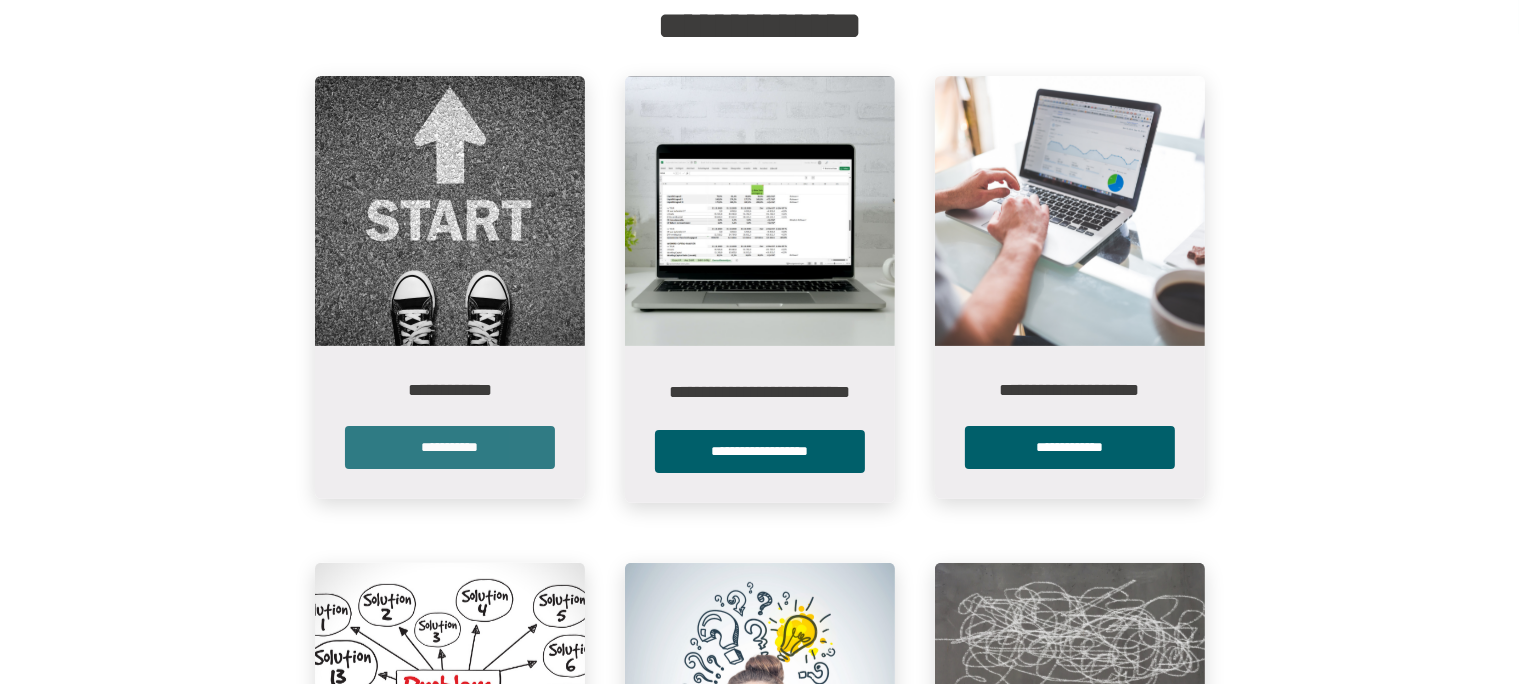 scroll, scrollTop: 478, scrollLeft: 0, axis: vertical 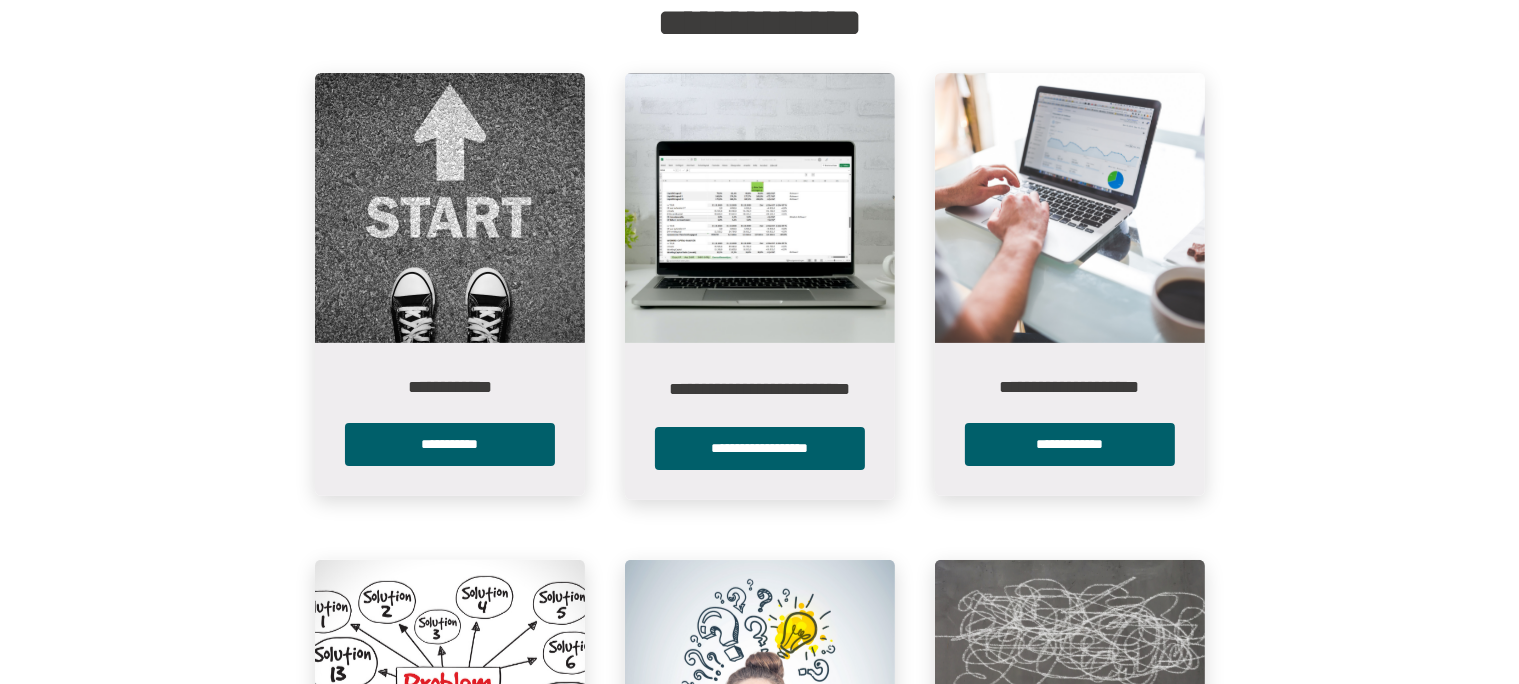 click at bounding box center (450, 208) 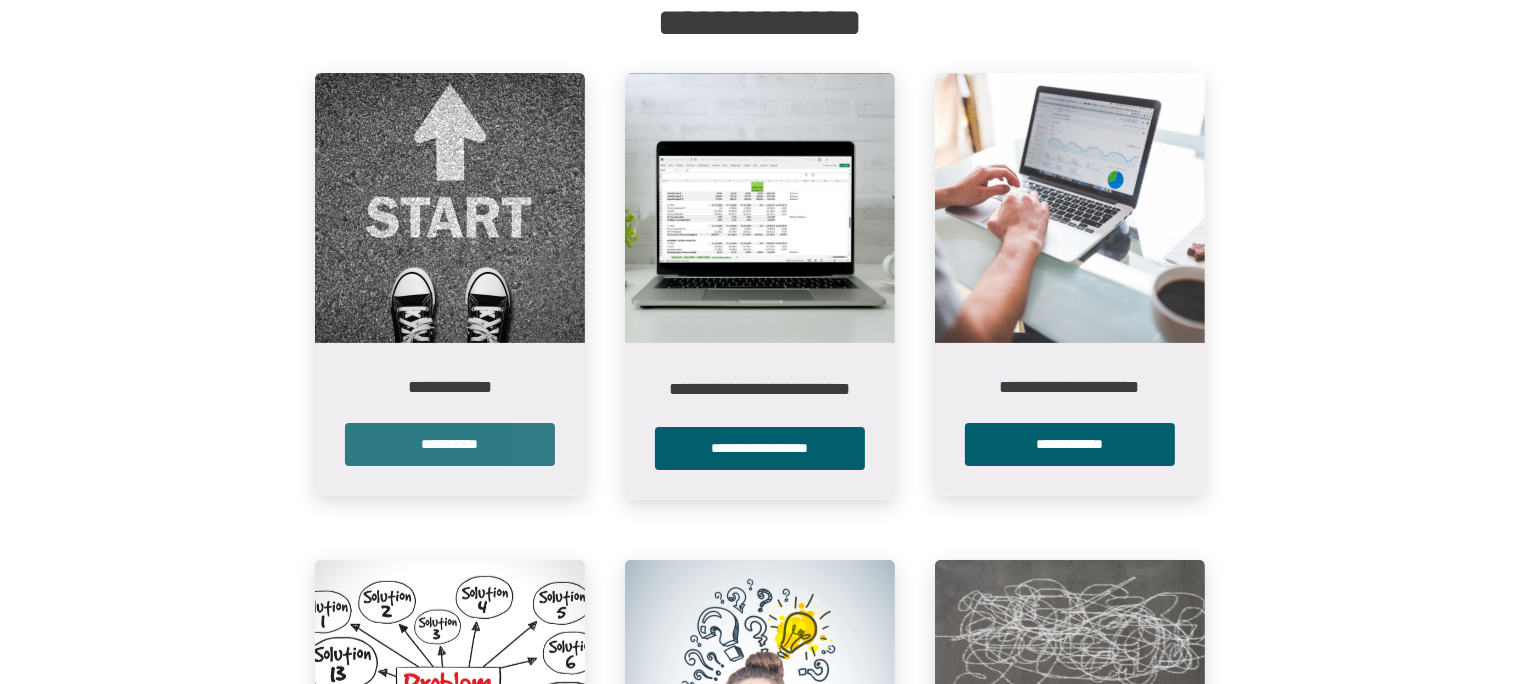 click on "**********" at bounding box center [450, 444] 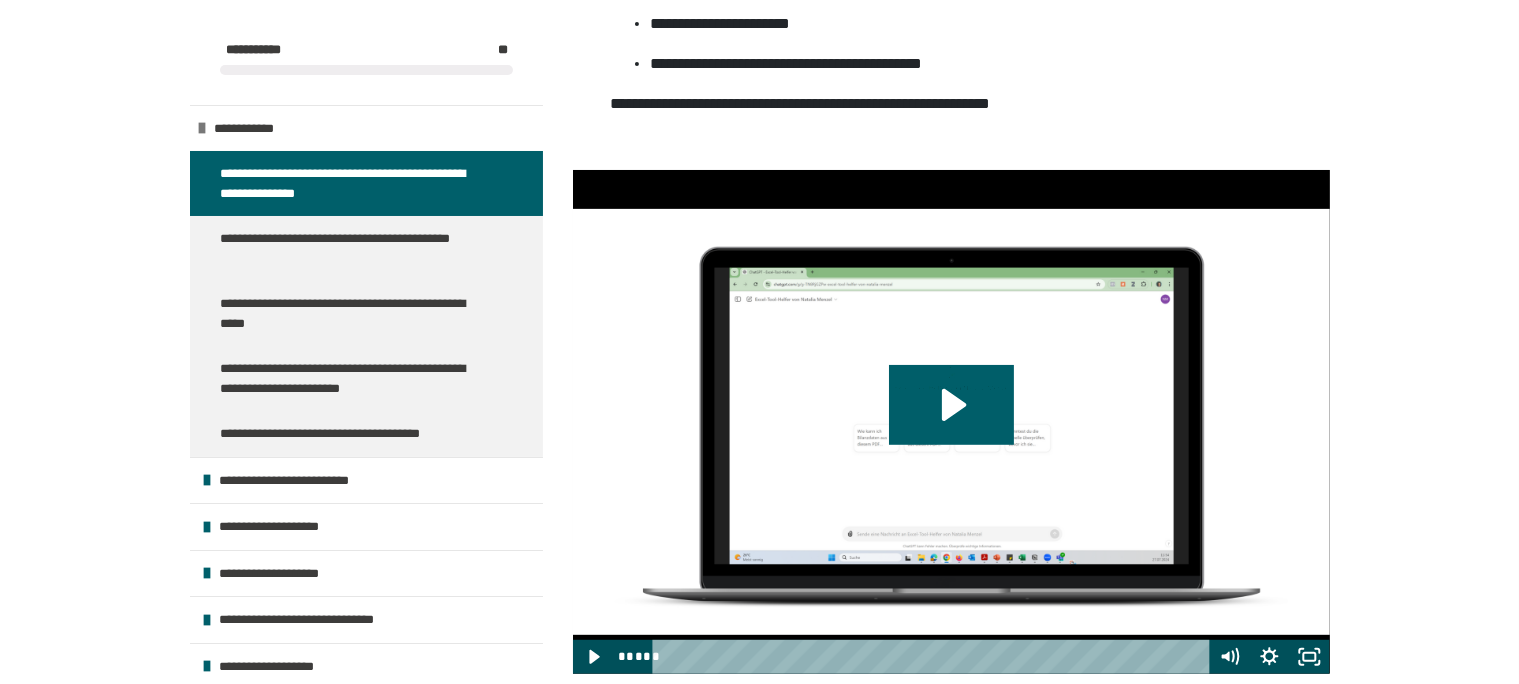 scroll, scrollTop: 844, scrollLeft: 0, axis: vertical 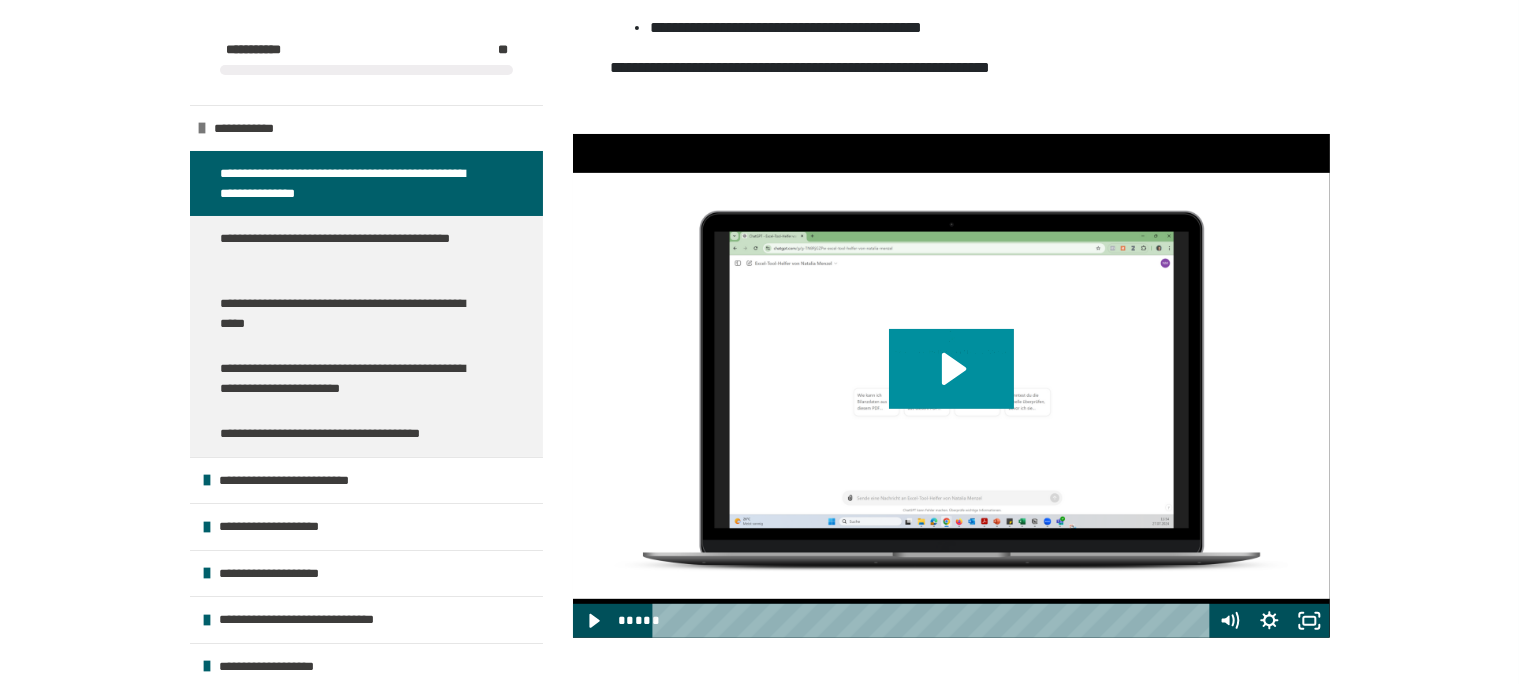 click 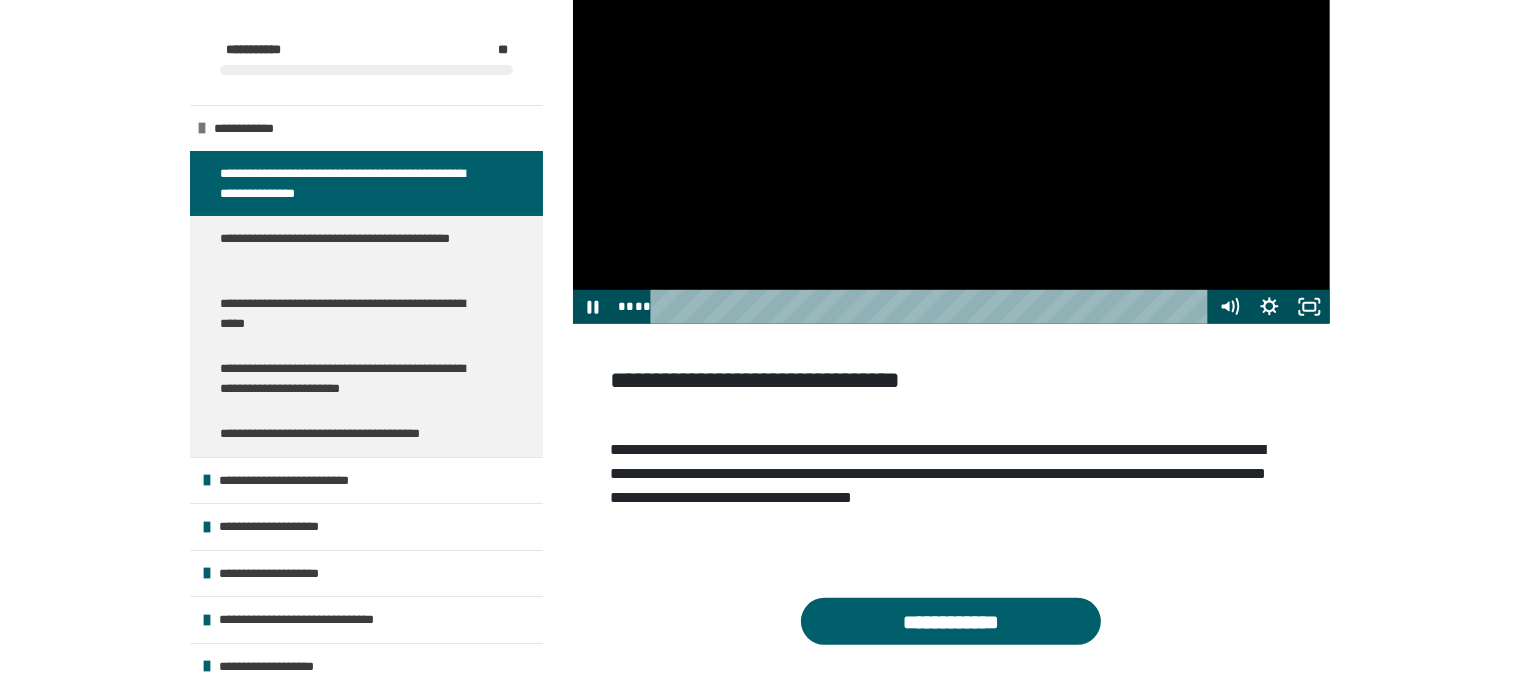 scroll, scrollTop: 1161, scrollLeft: 0, axis: vertical 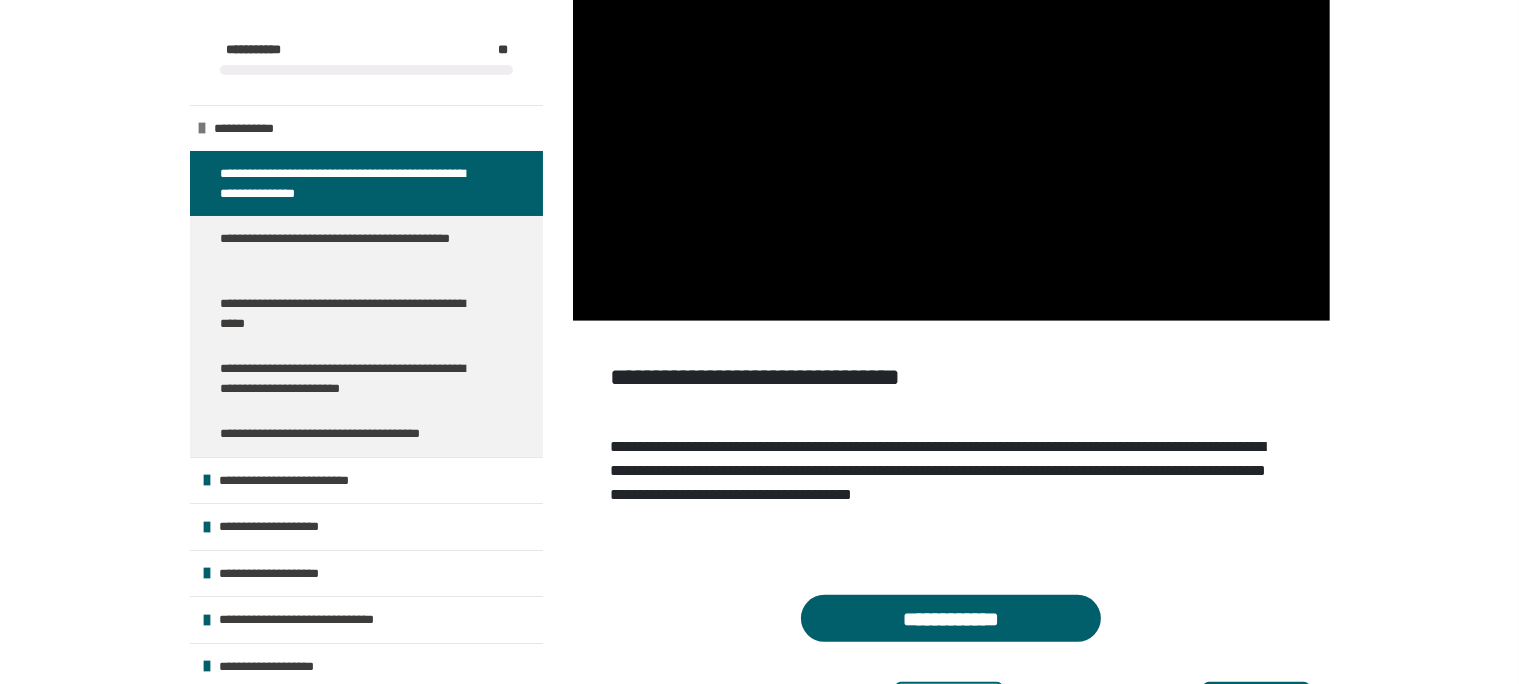 type 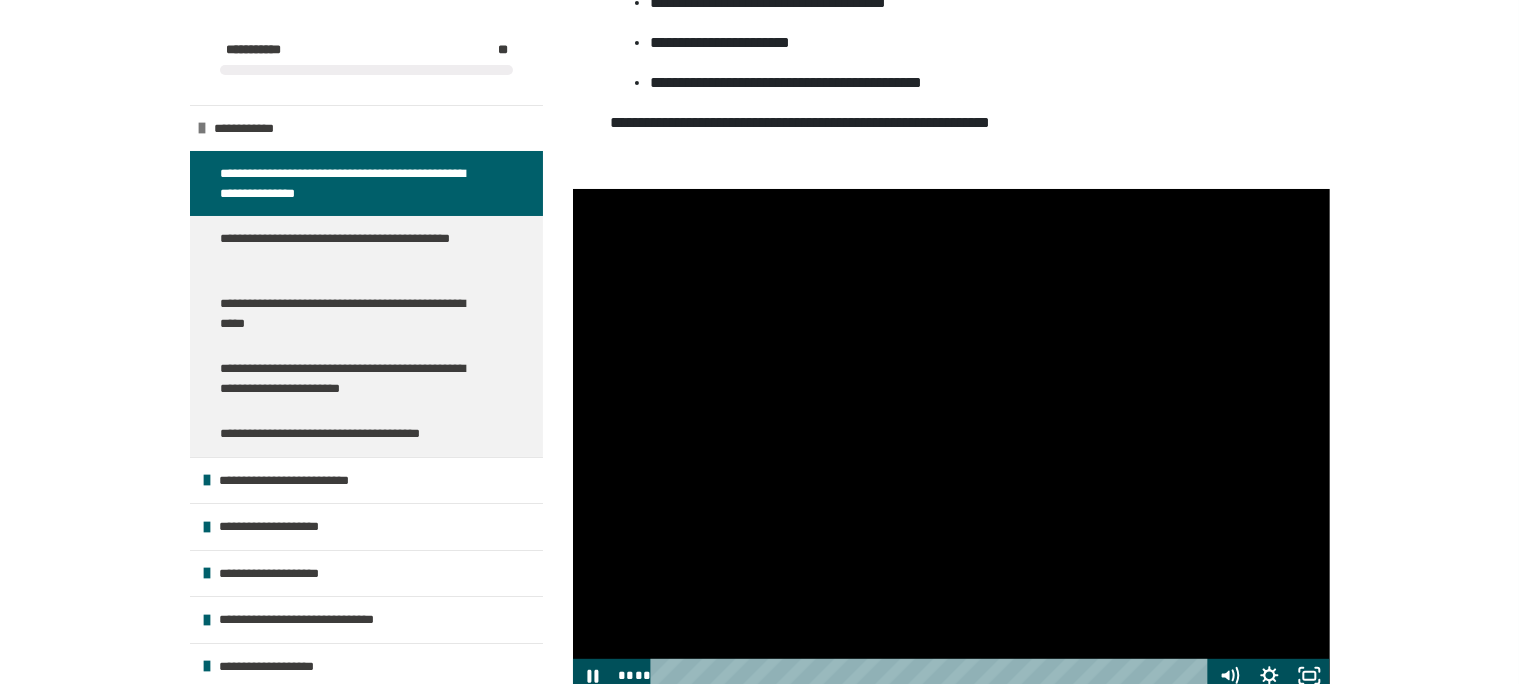 scroll, scrollTop: 880, scrollLeft: 0, axis: vertical 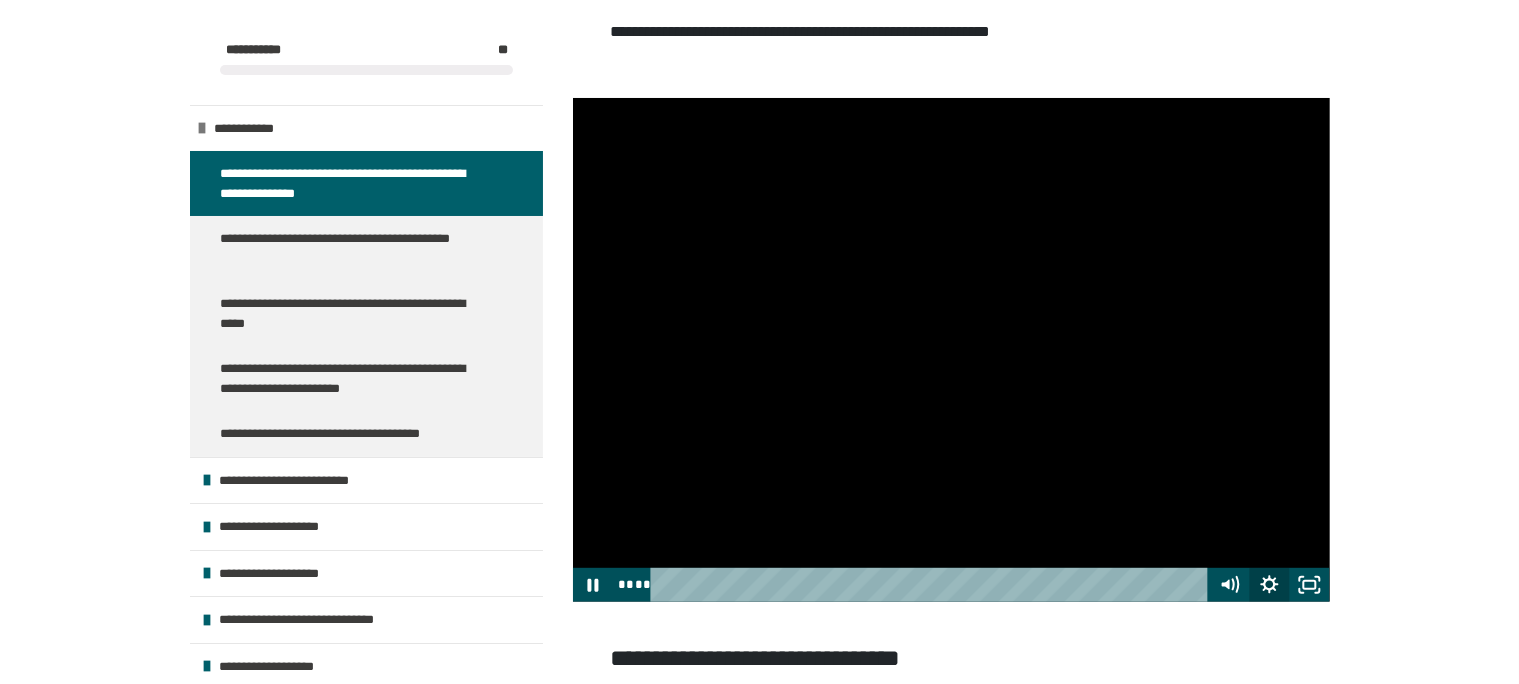 click 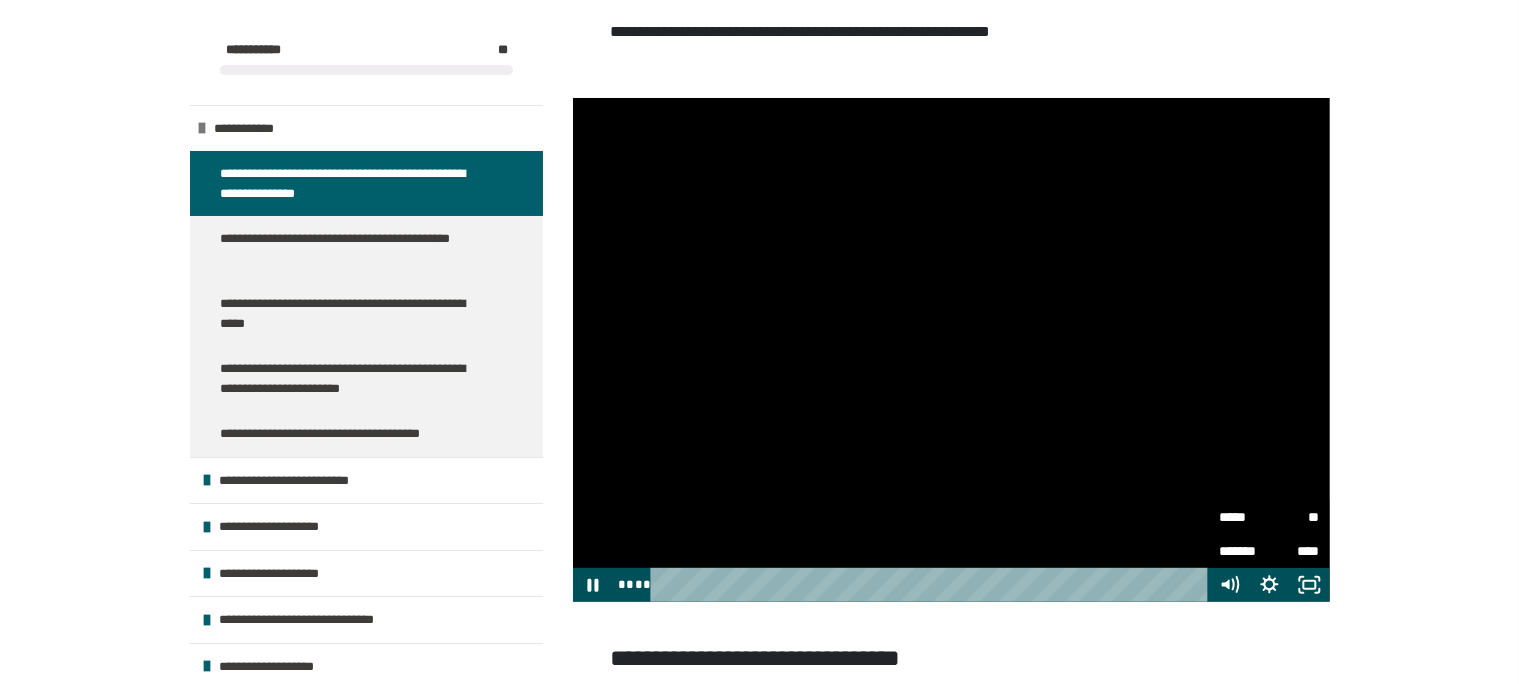 click on "*****" at bounding box center [1245, 517] 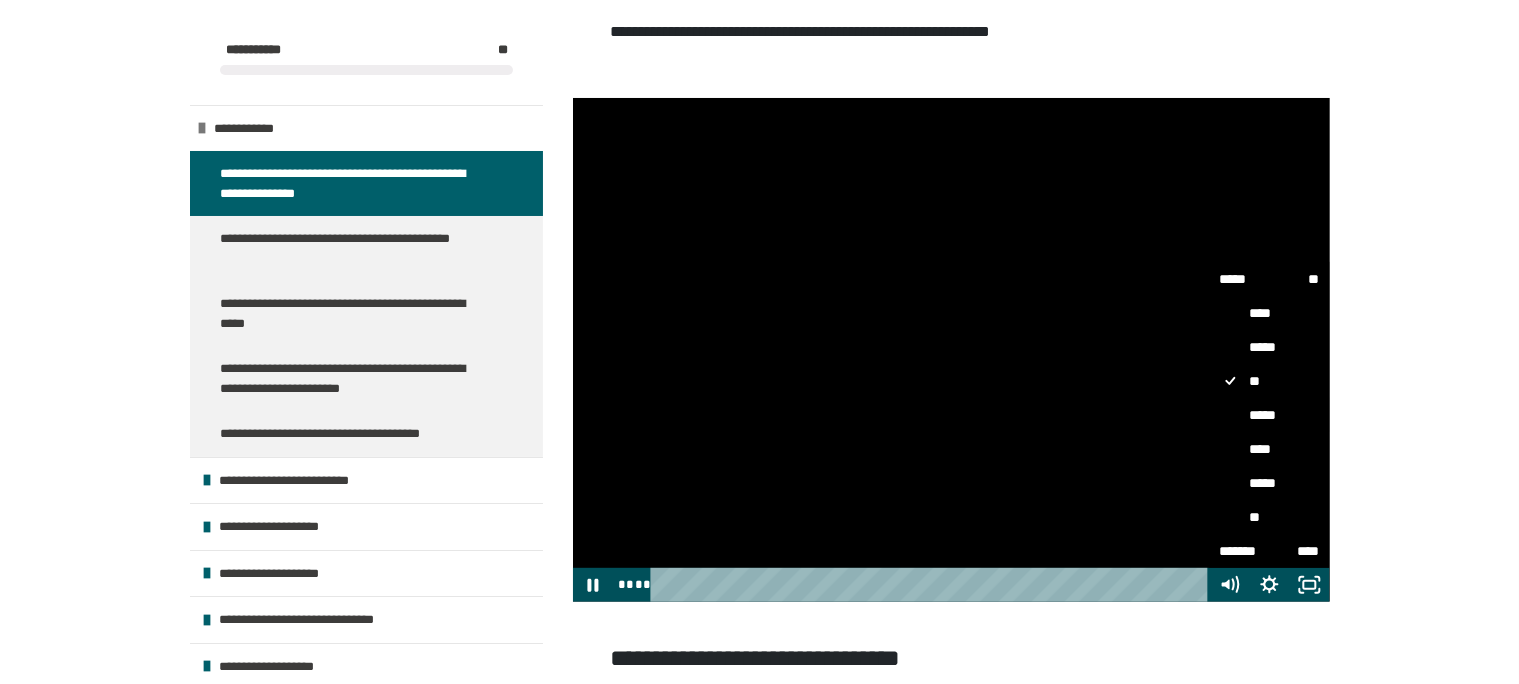 click on "*****" at bounding box center (1210, 398) 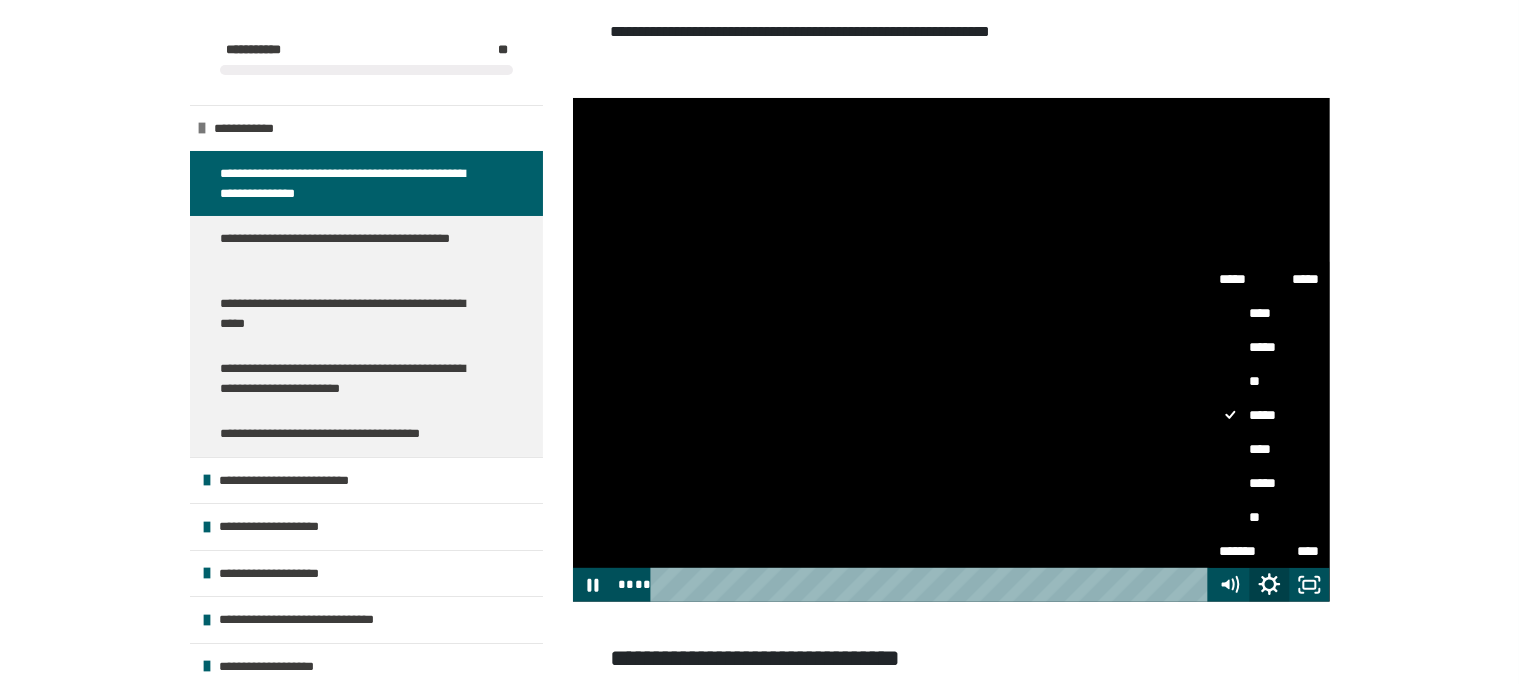 click 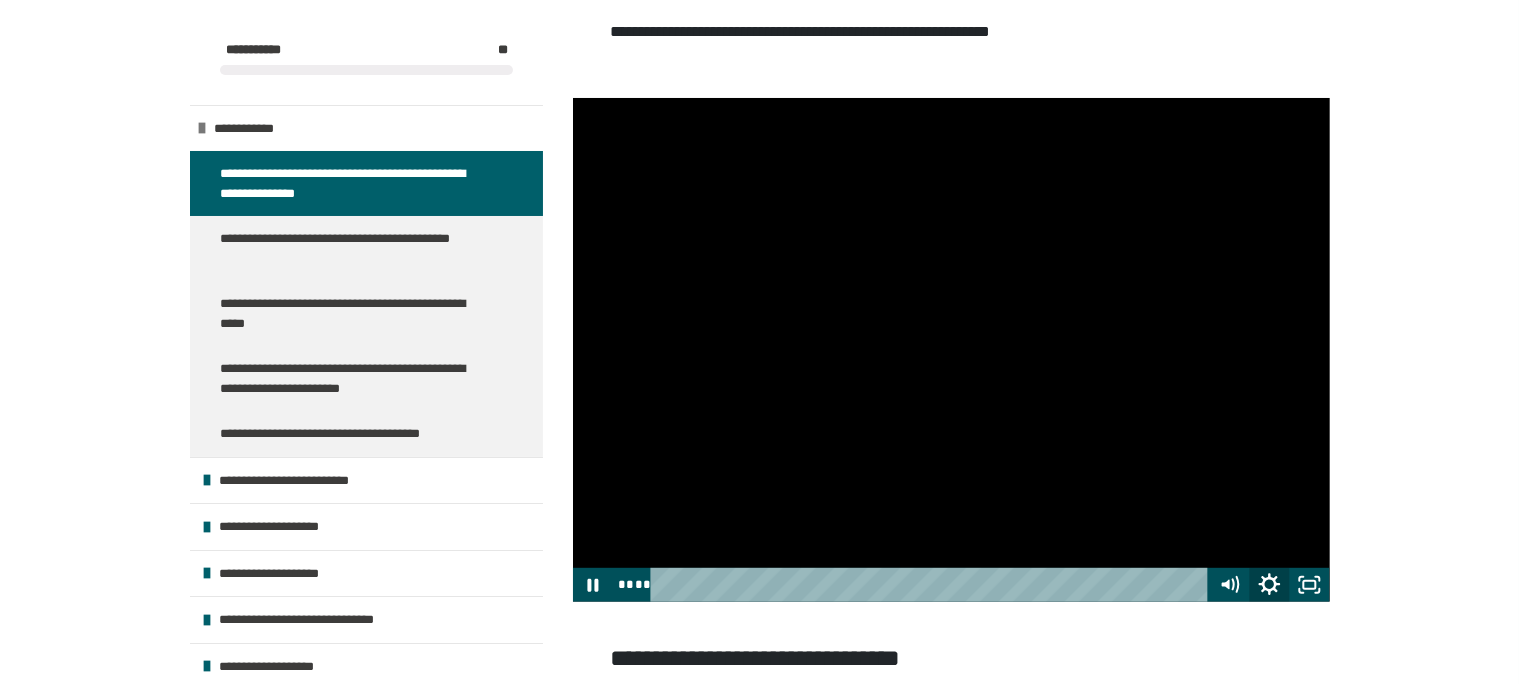 click 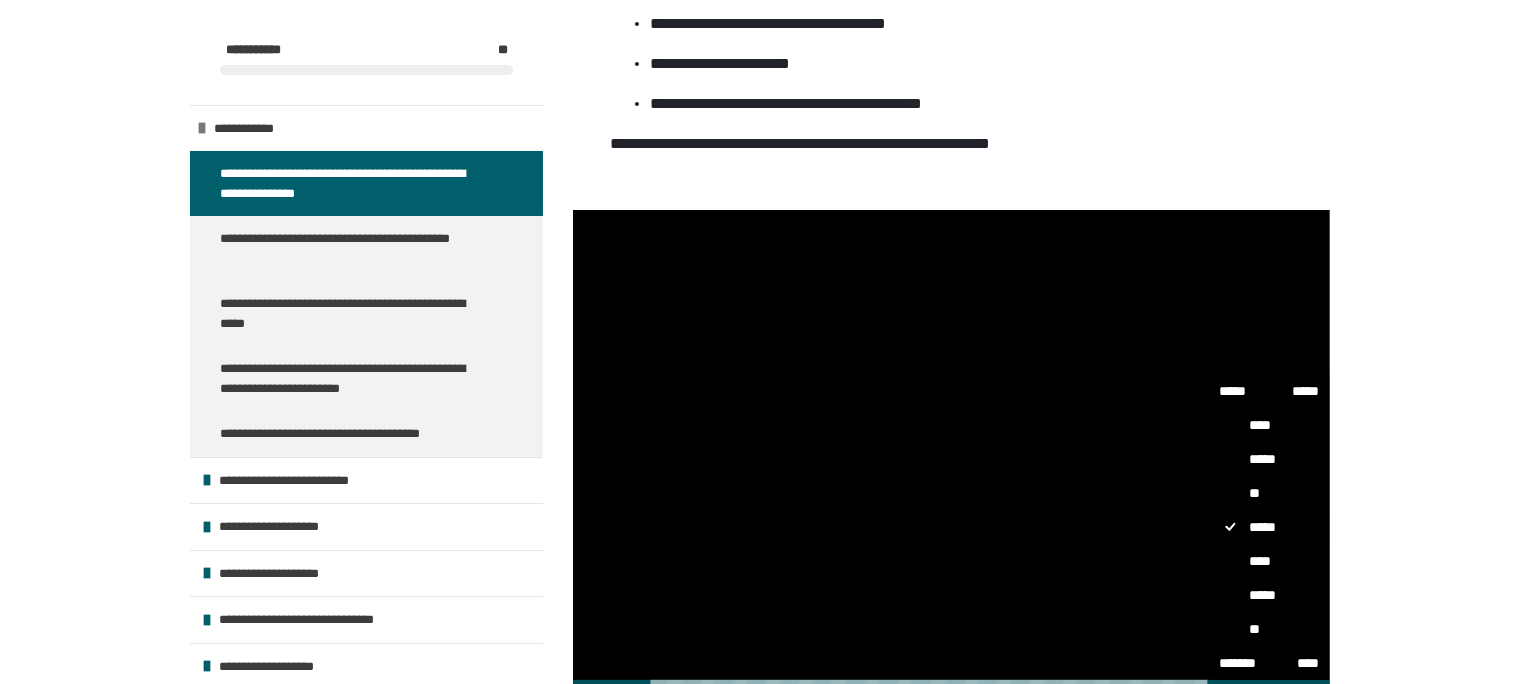 scroll, scrollTop: 775, scrollLeft: 0, axis: vertical 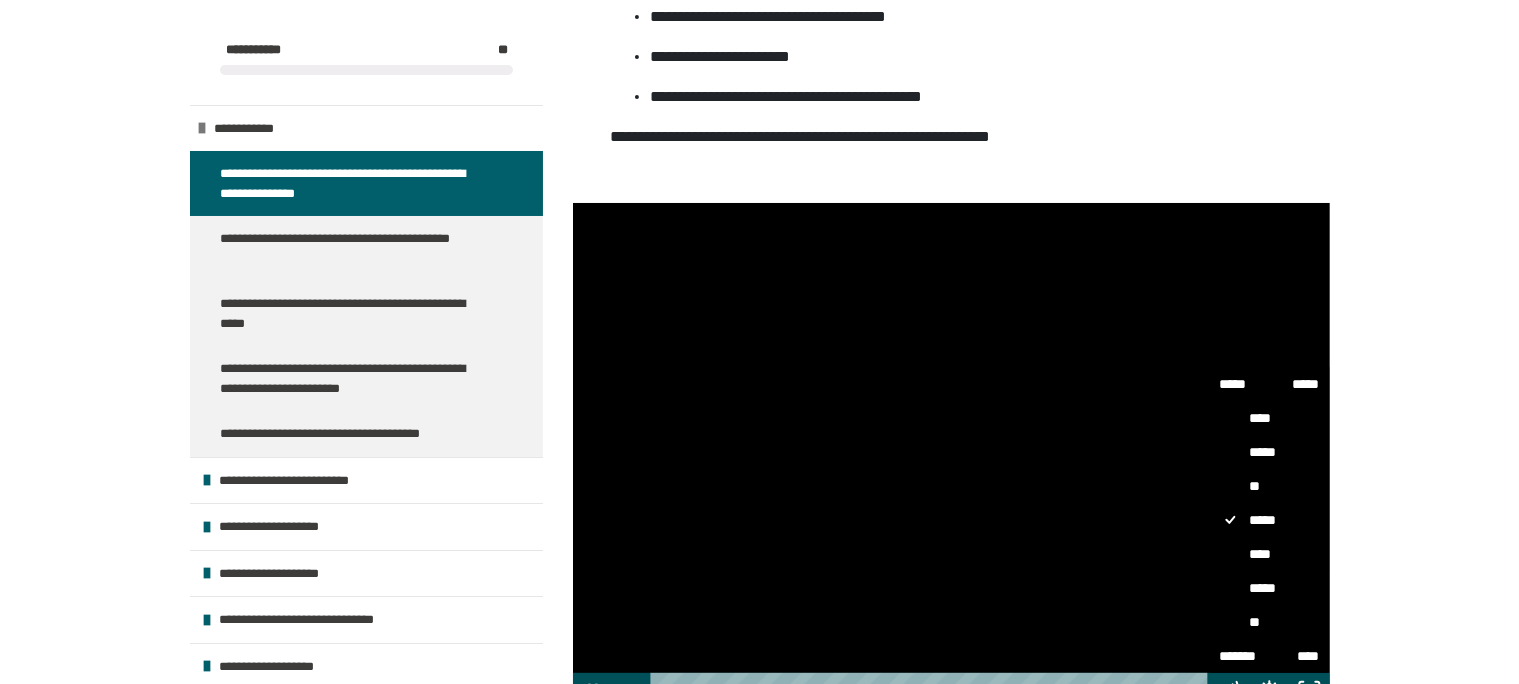 click on "****" at bounding box center [1270, 554] 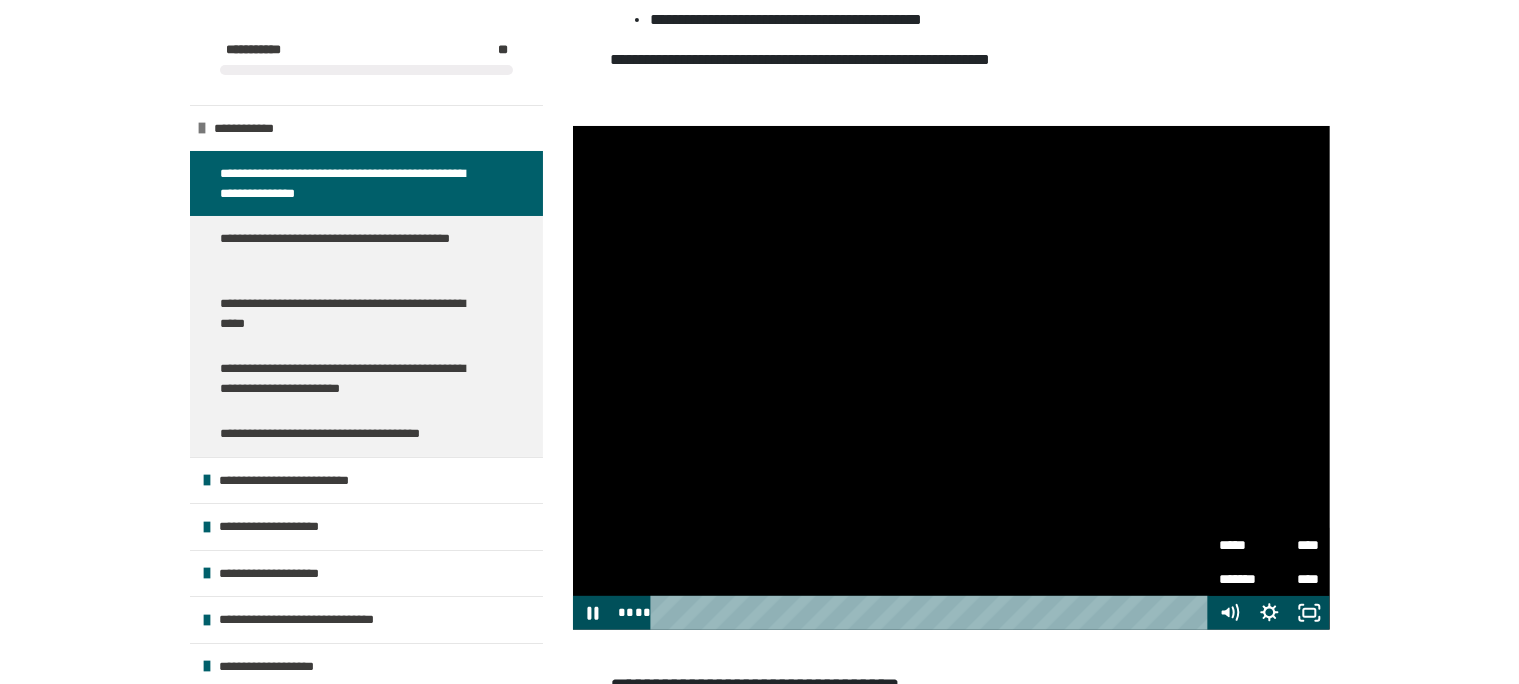 scroll, scrollTop: 880, scrollLeft: 0, axis: vertical 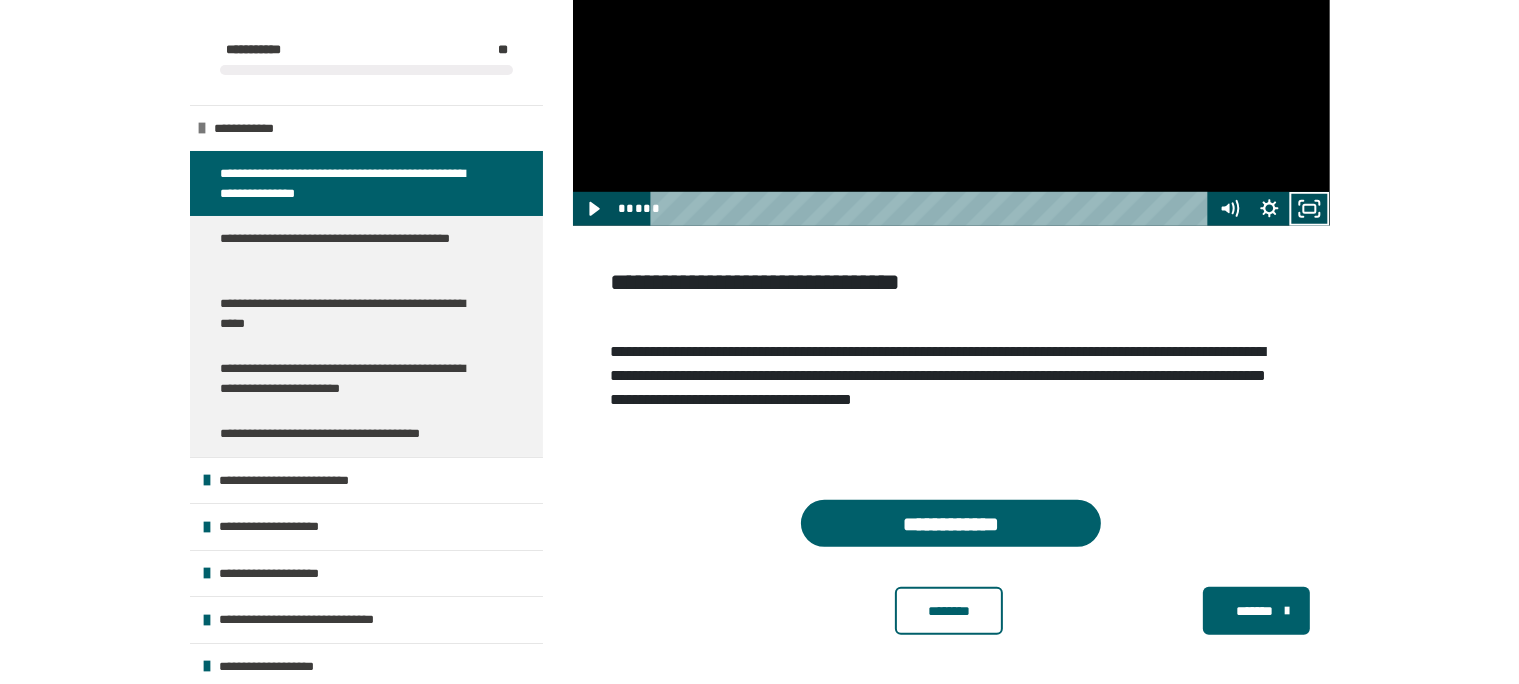 click on "********" at bounding box center (949, 611) 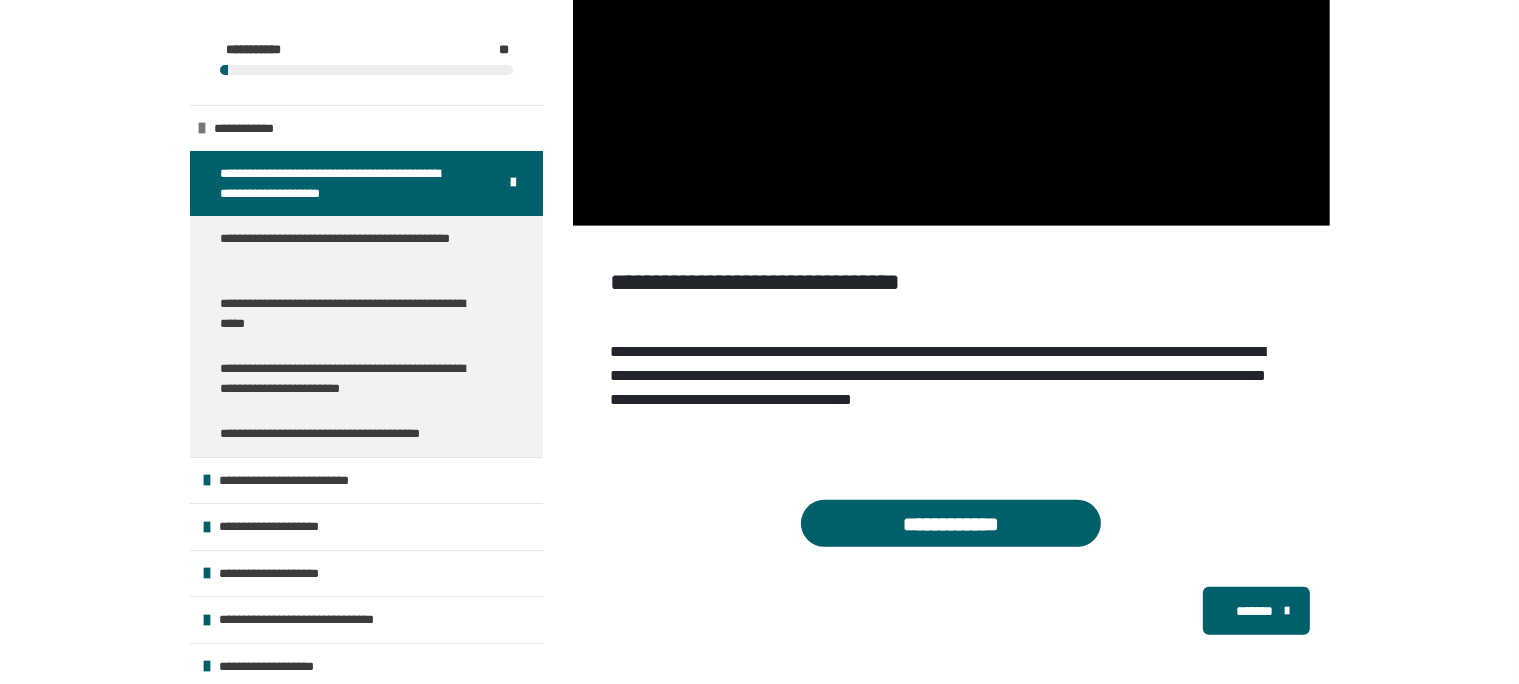 click on "*******" at bounding box center (1254, 611) 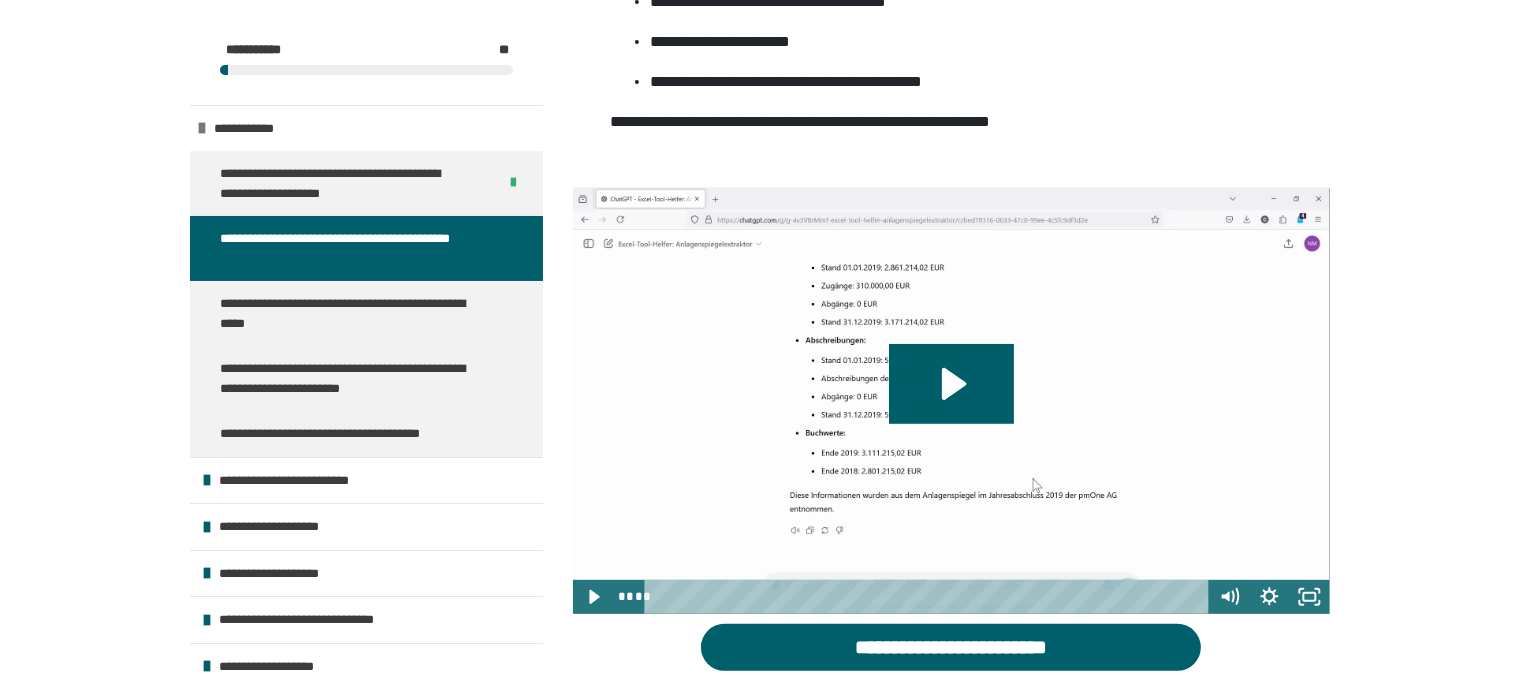 scroll, scrollTop: 825, scrollLeft: 0, axis: vertical 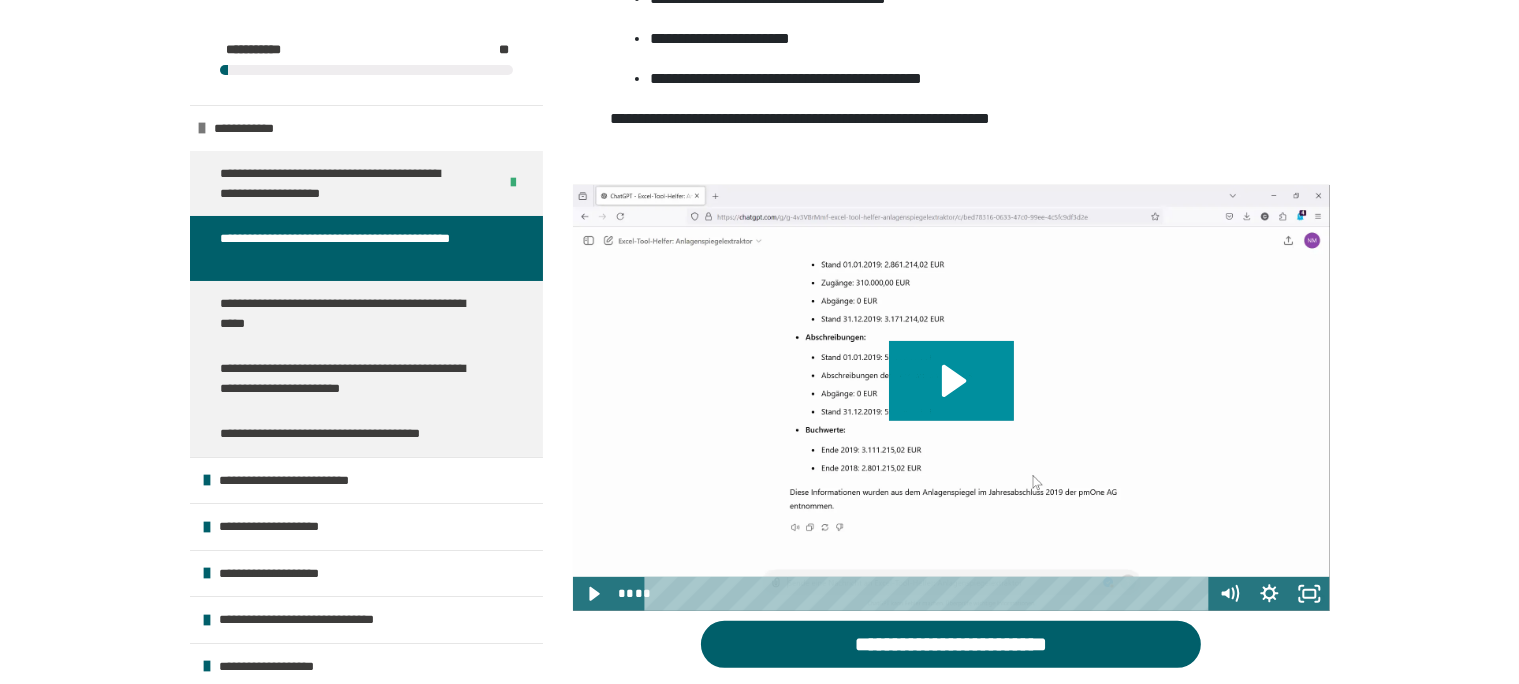 click 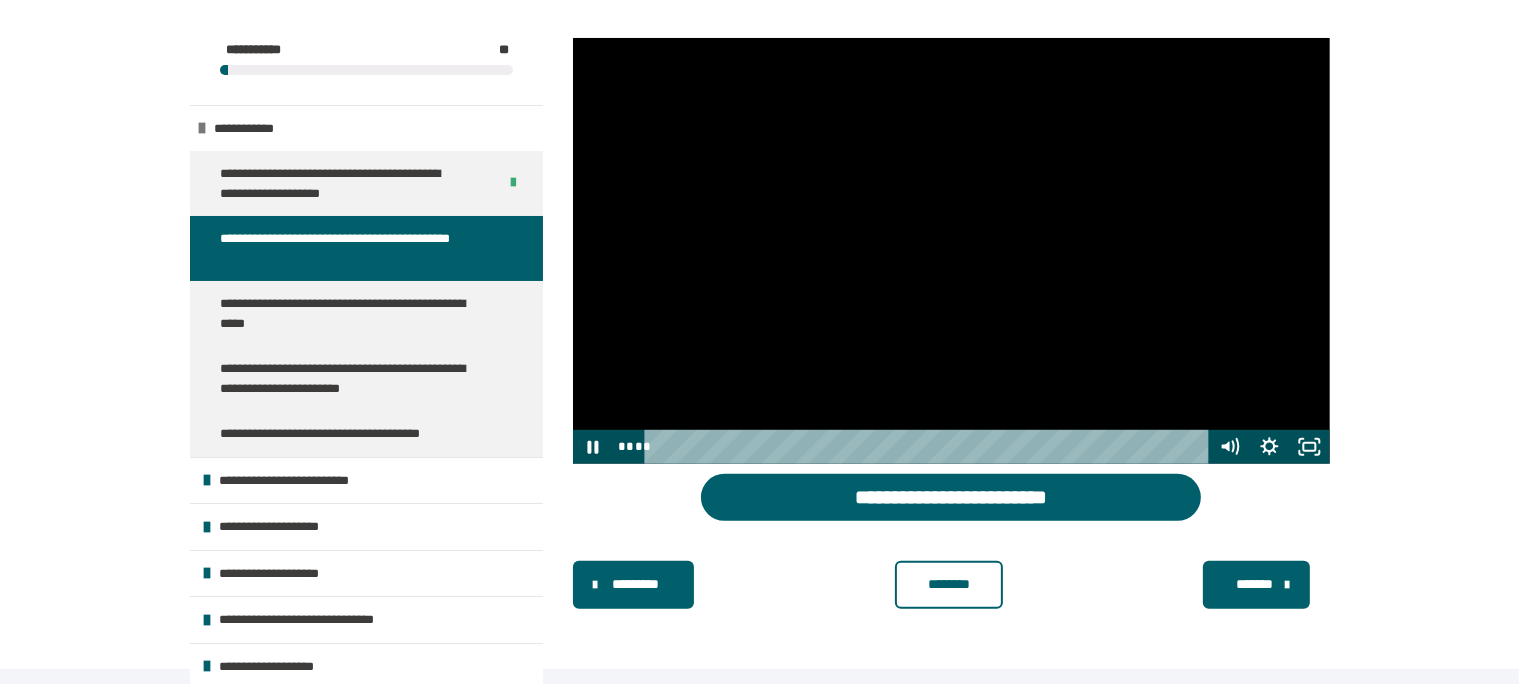 scroll, scrollTop: 1016, scrollLeft: 0, axis: vertical 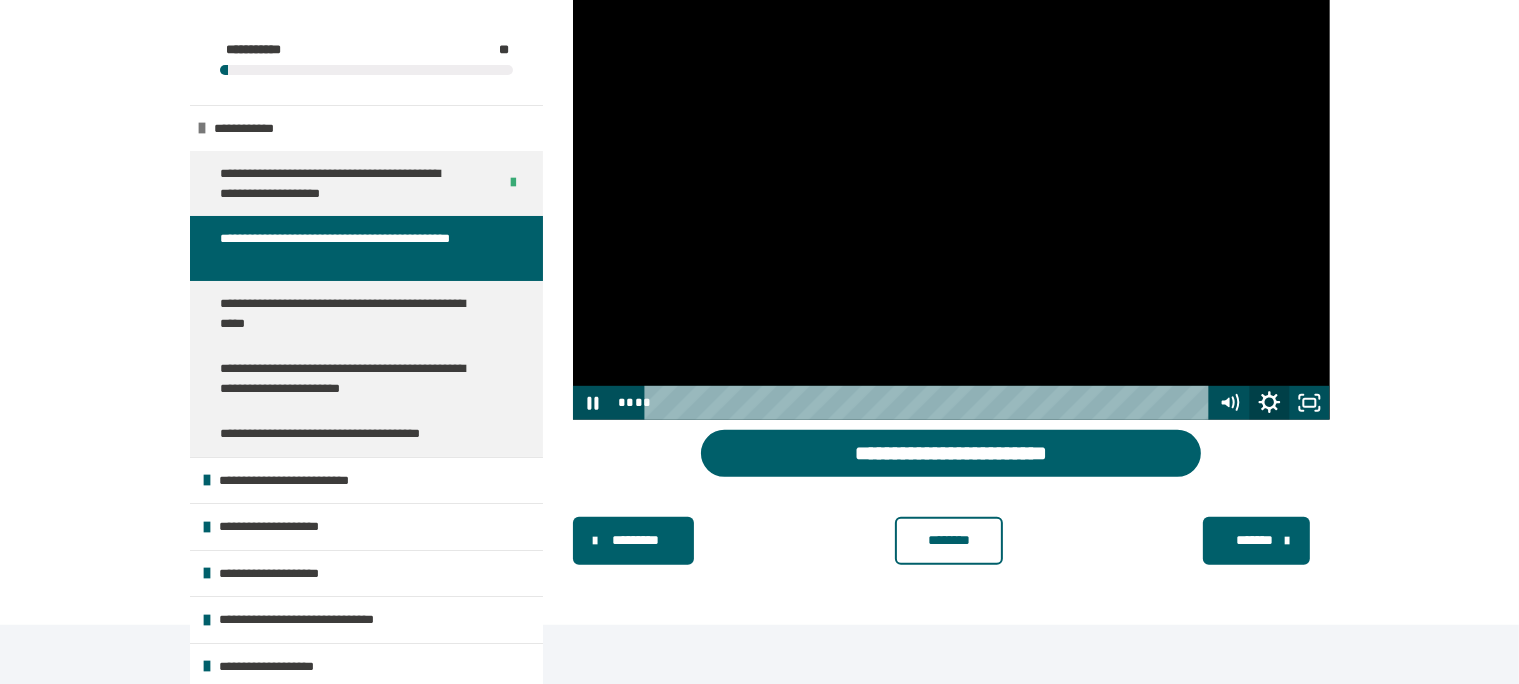 click 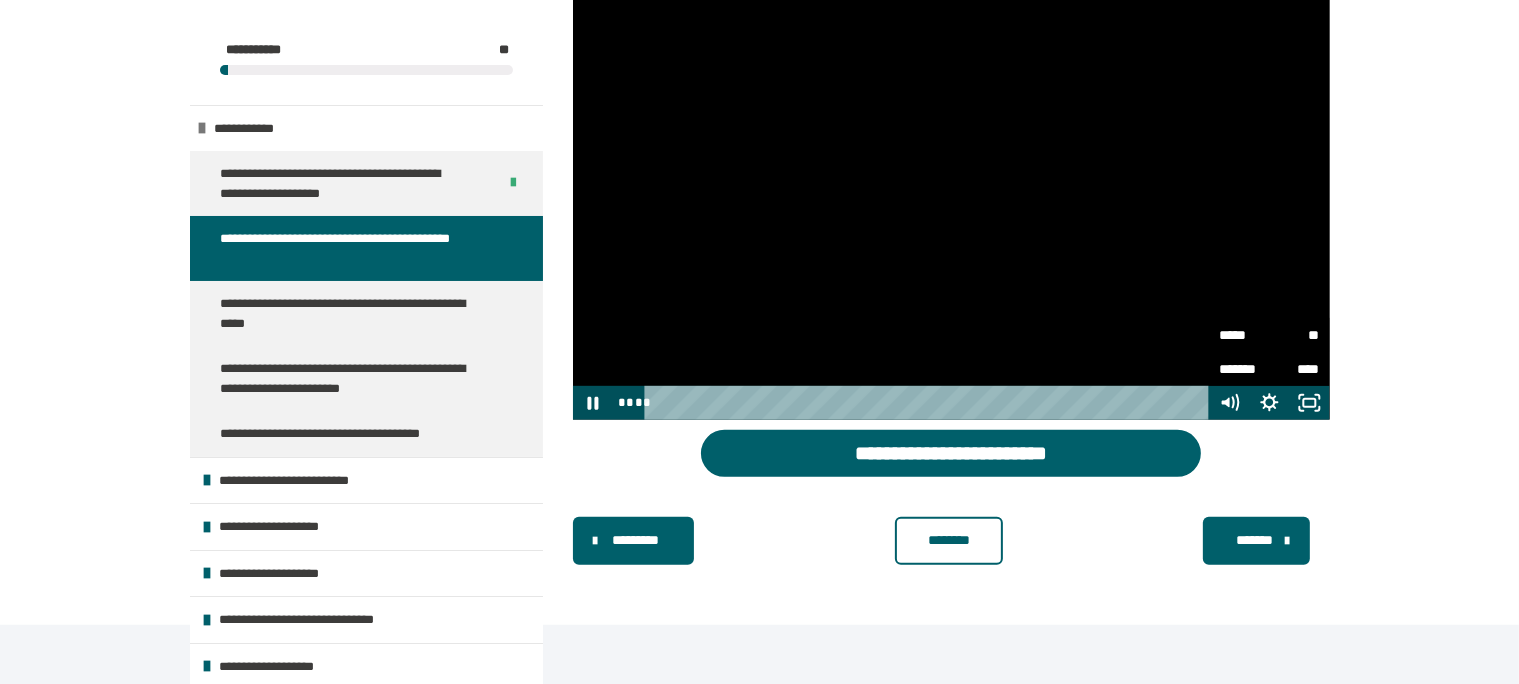 click on "***** **" at bounding box center (1270, 335) 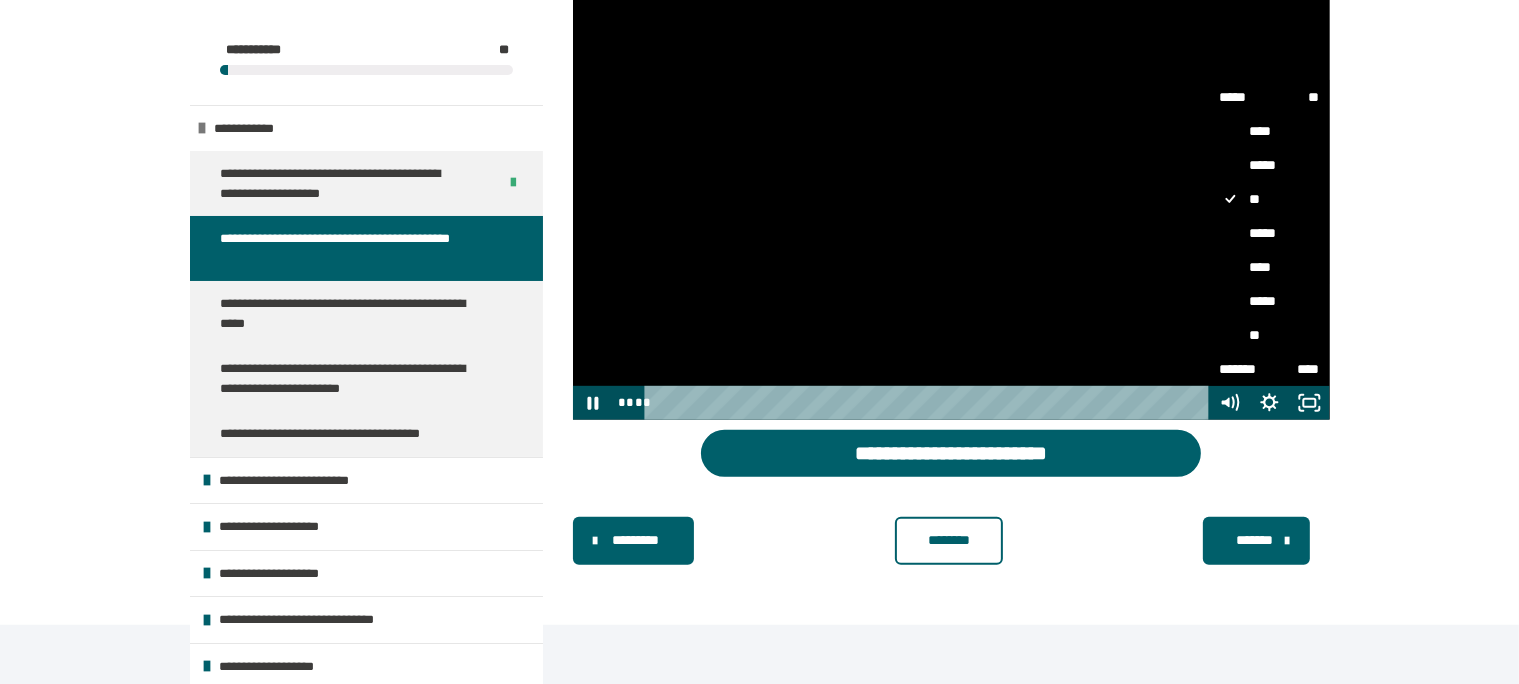 click on "****" at bounding box center (1270, 267) 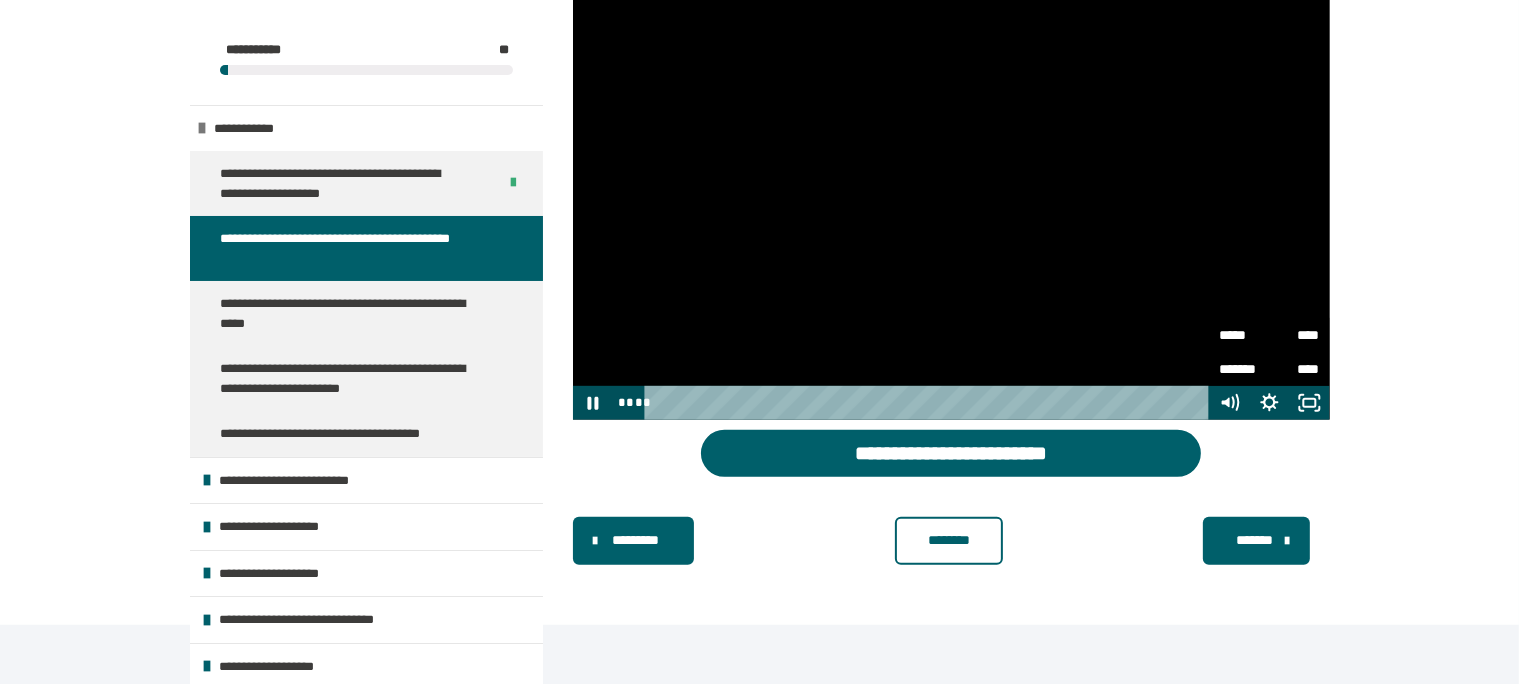 click on "**********" at bounding box center (759, -150) 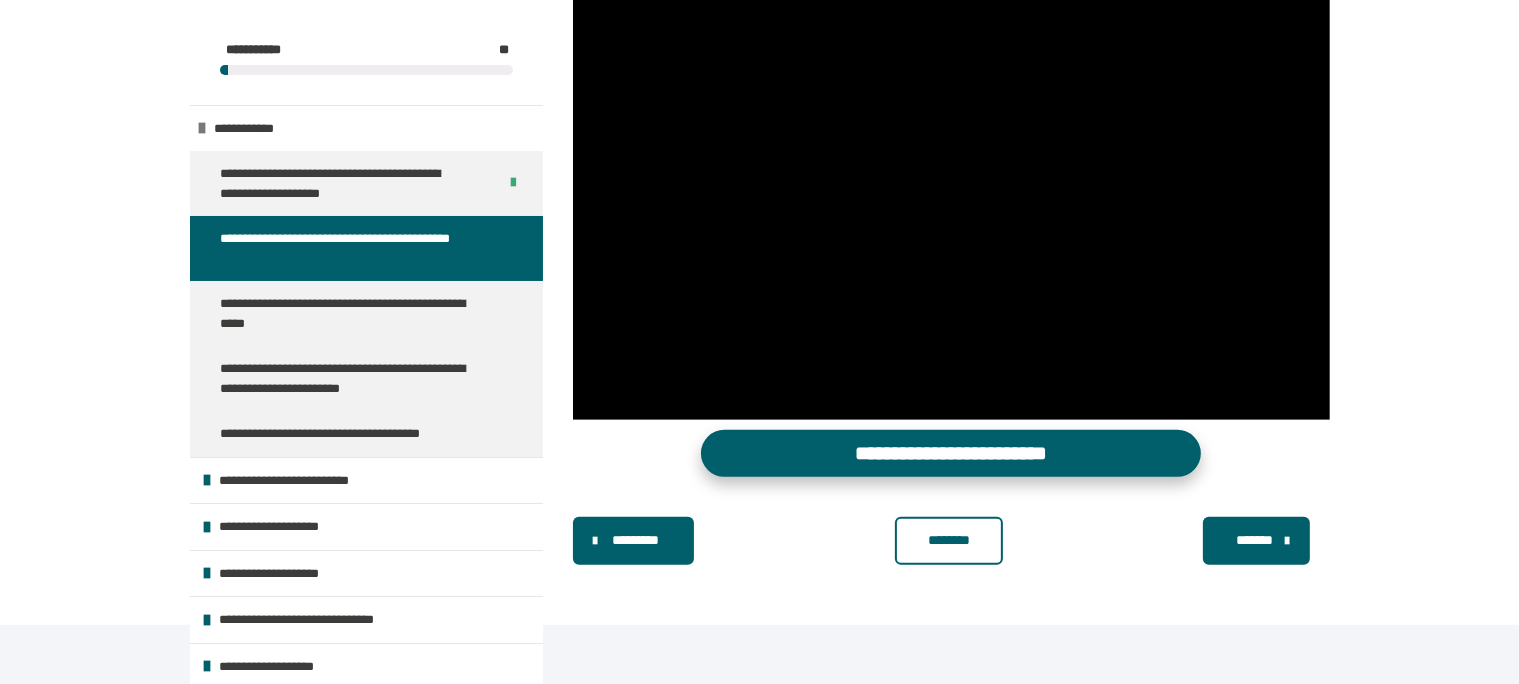 click on "**********" at bounding box center [951, 453] 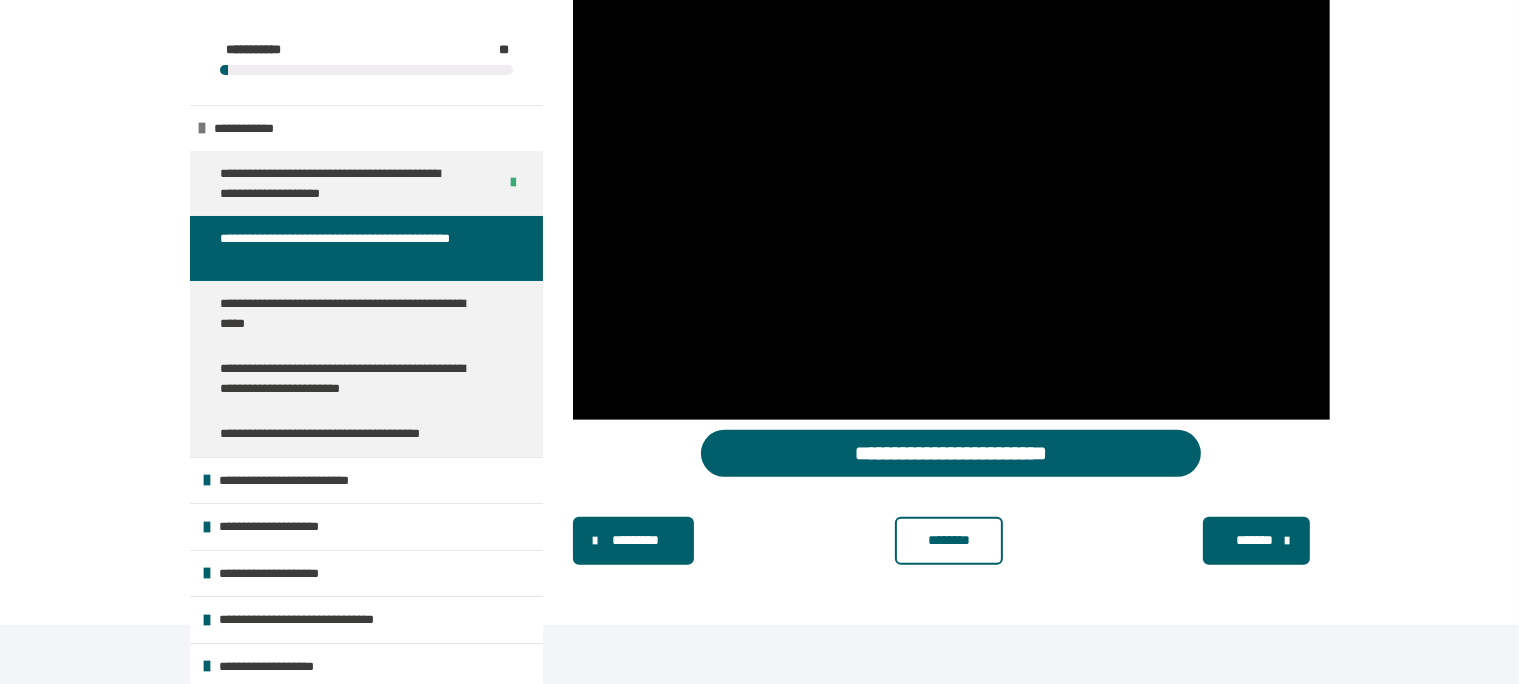 click on "********" at bounding box center [949, 540] 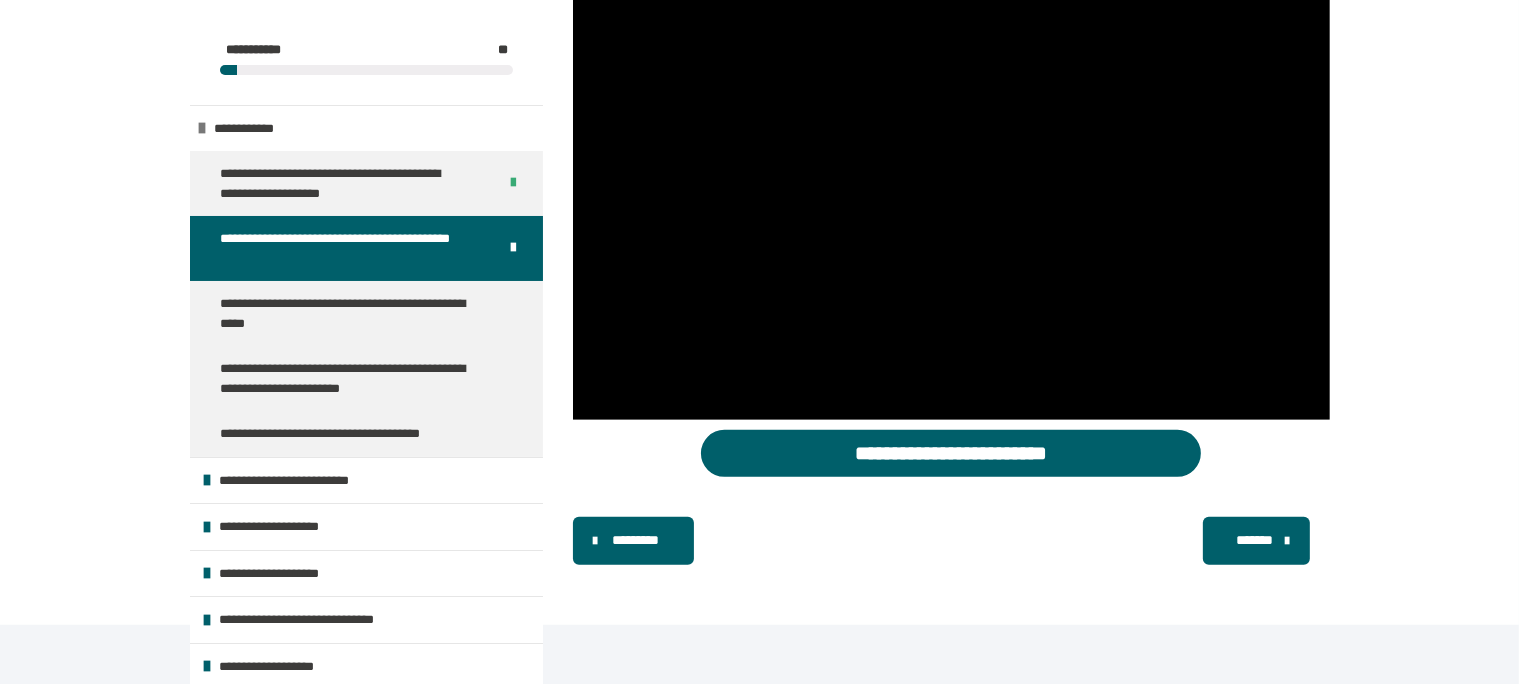 click on "*******" at bounding box center [1256, 541] 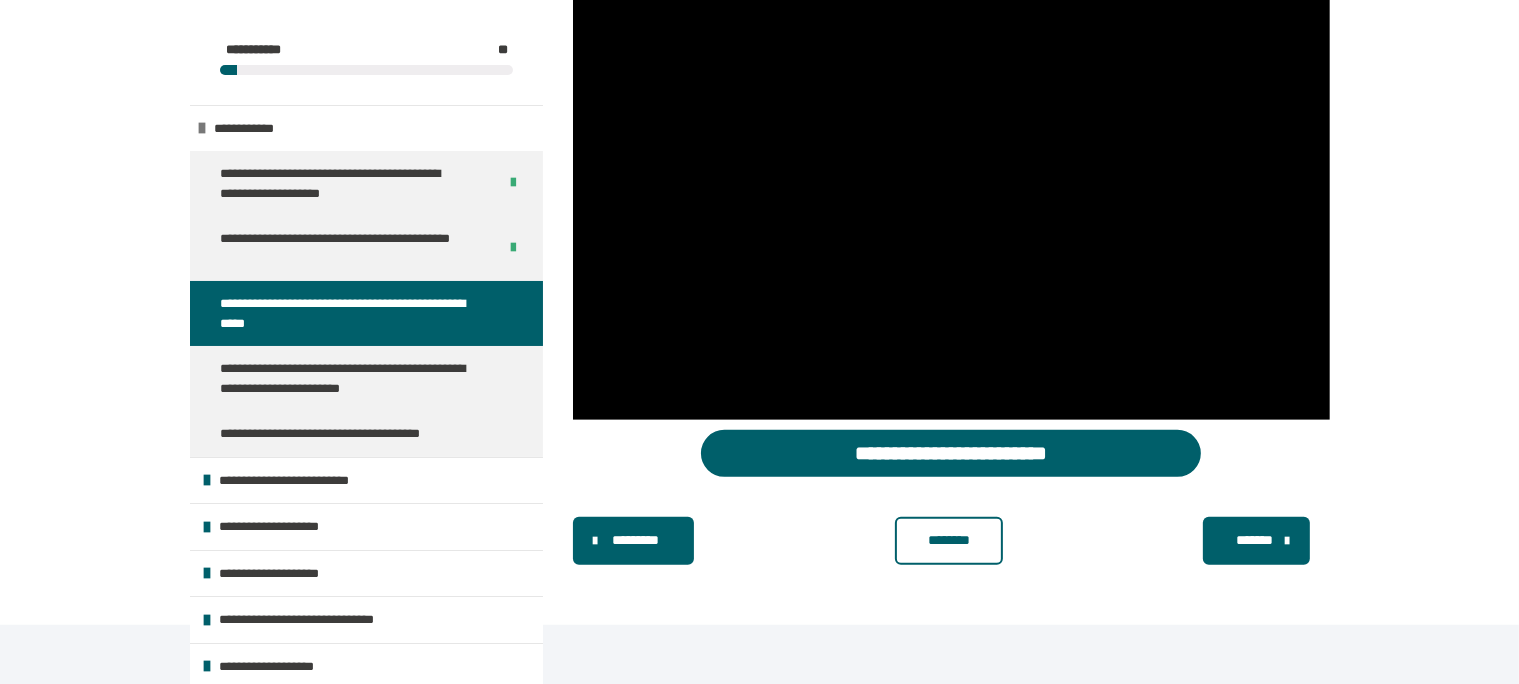 scroll, scrollTop: 875, scrollLeft: 0, axis: vertical 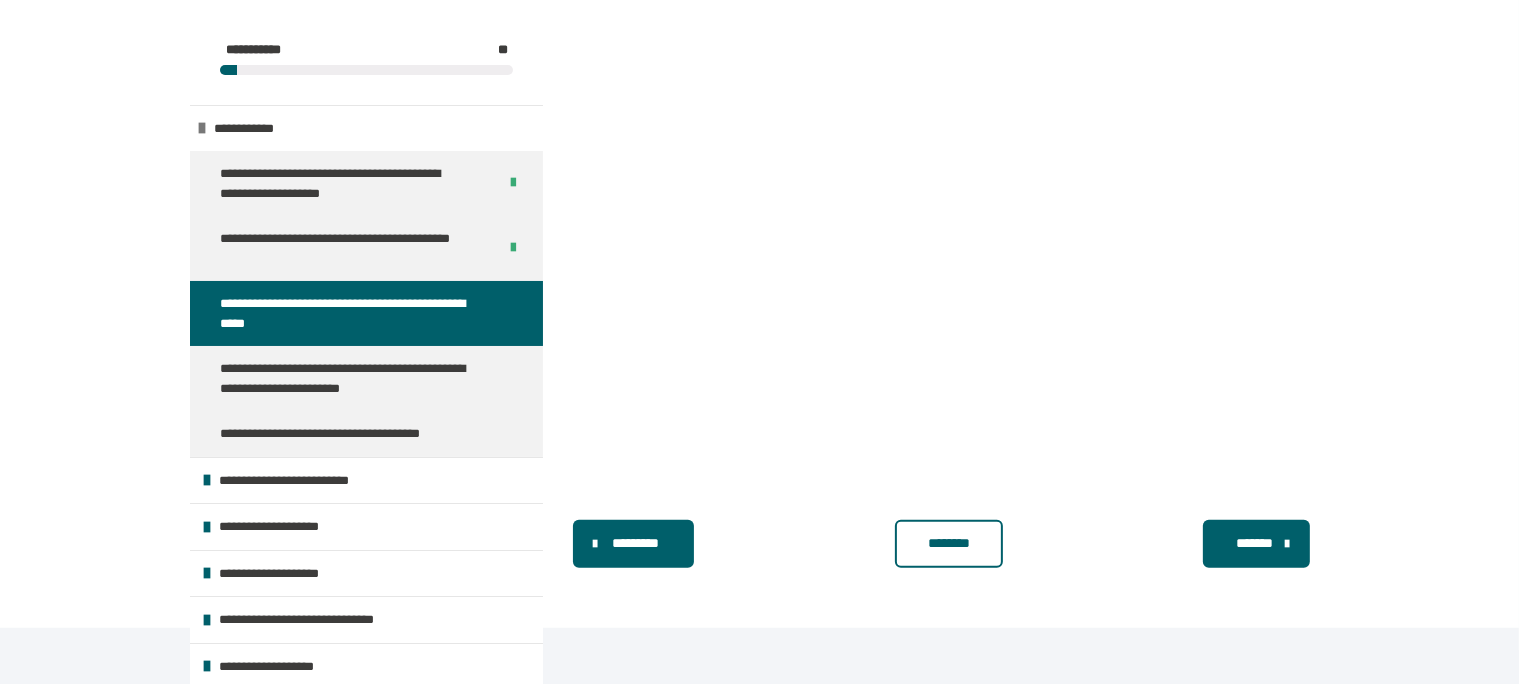 click on "********" at bounding box center (949, 543) 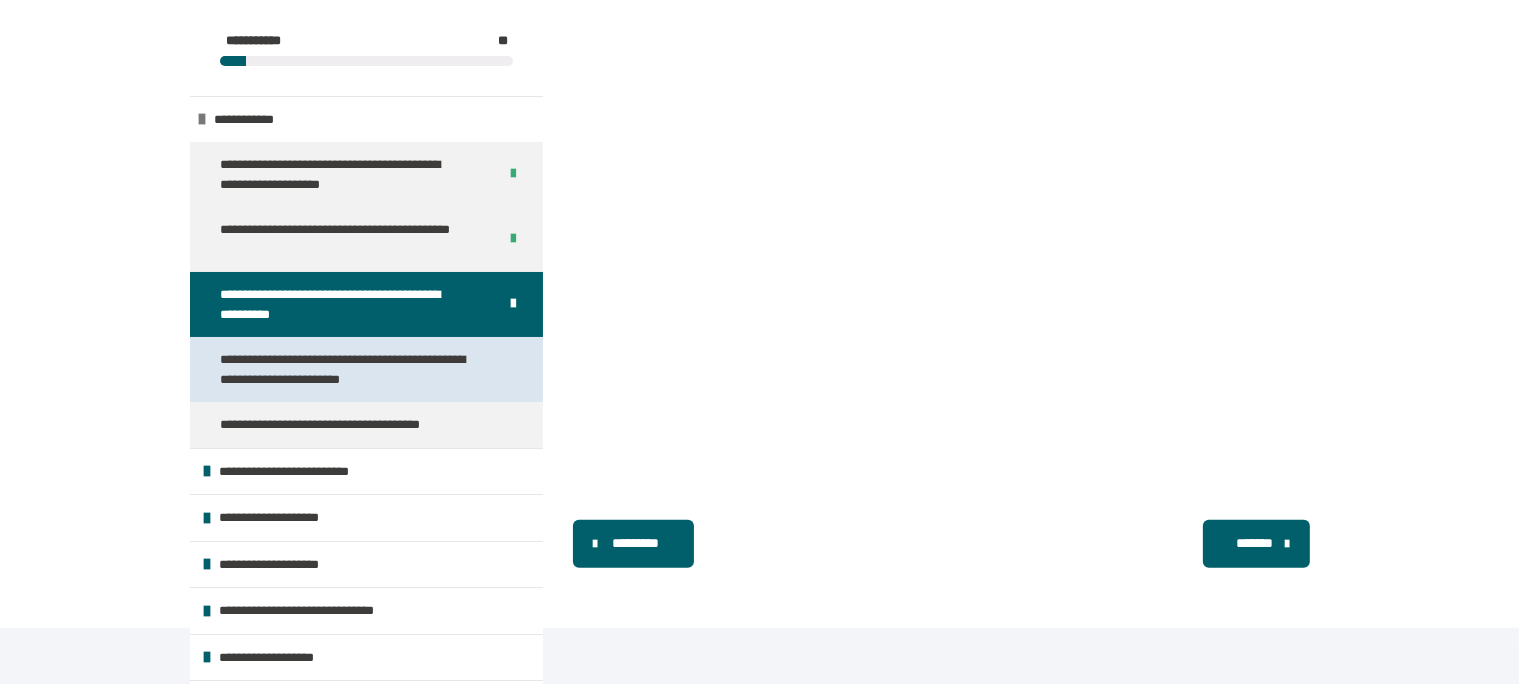scroll, scrollTop: 0, scrollLeft: 0, axis: both 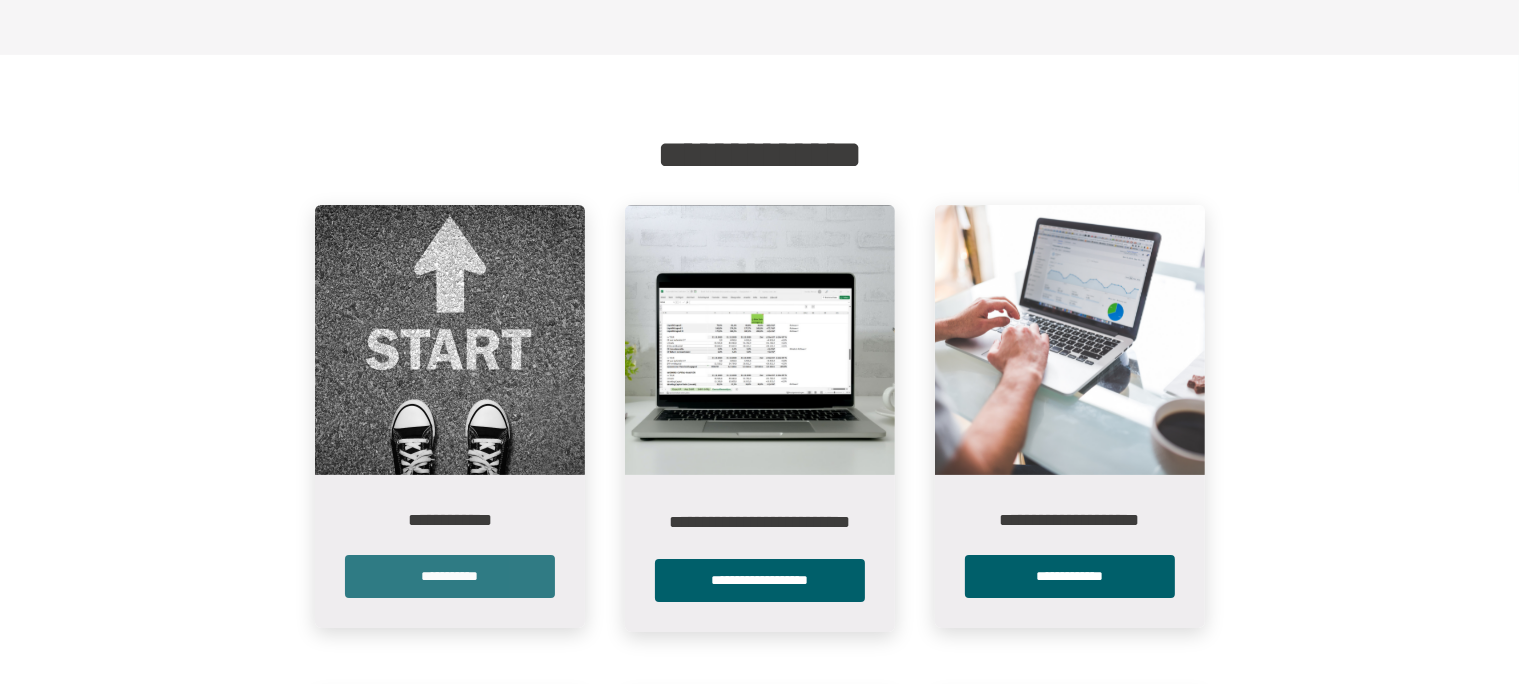 click on "**********" at bounding box center [450, 576] 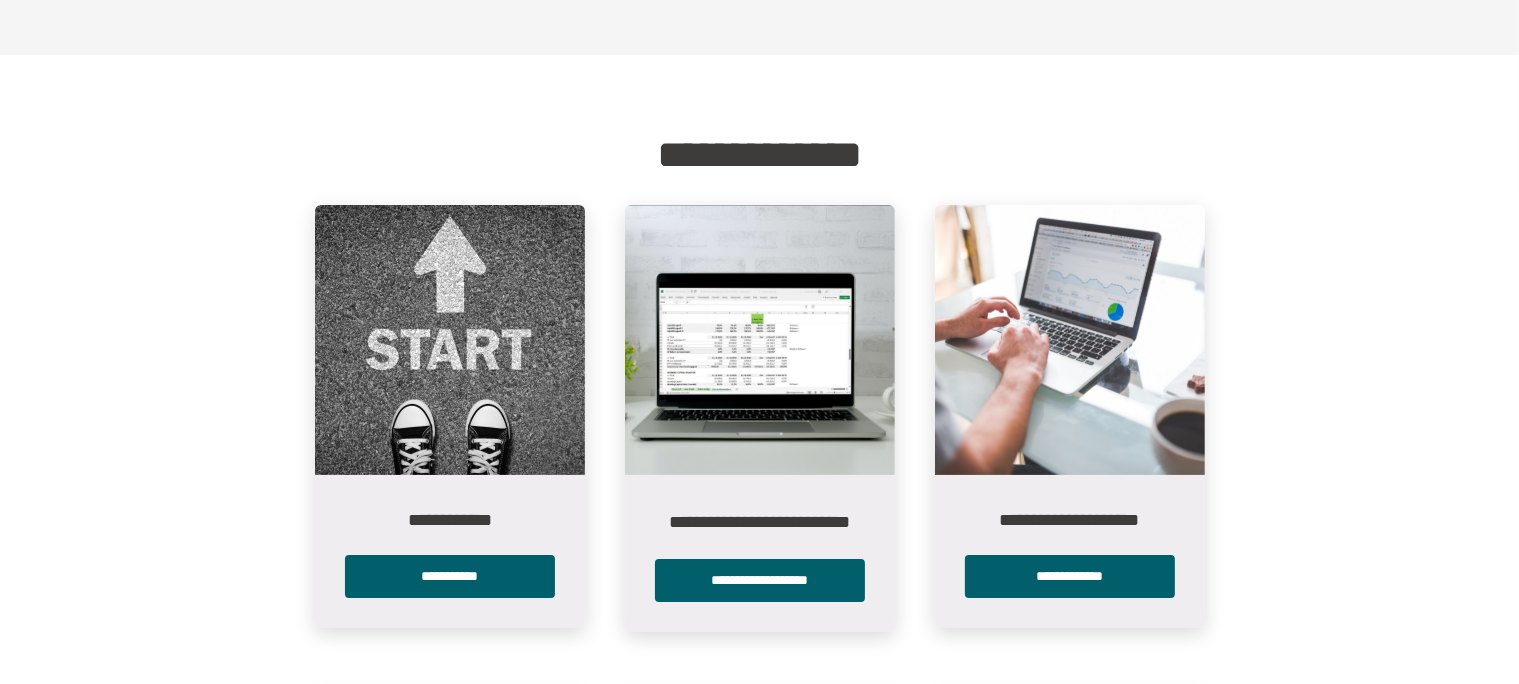 scroll, scrollTop: 0, scrollLeft: 0, axis: both 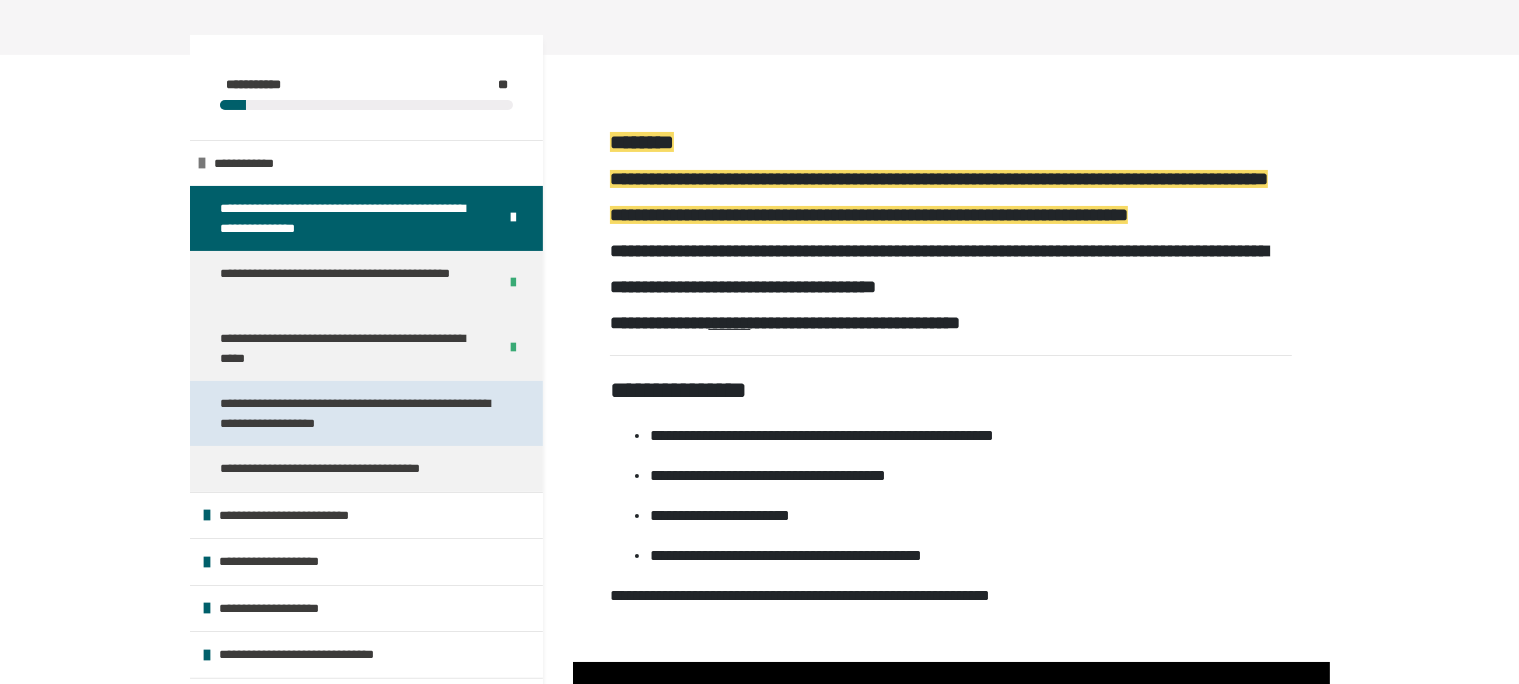 click on "**********" at bounding box center [358, 413] 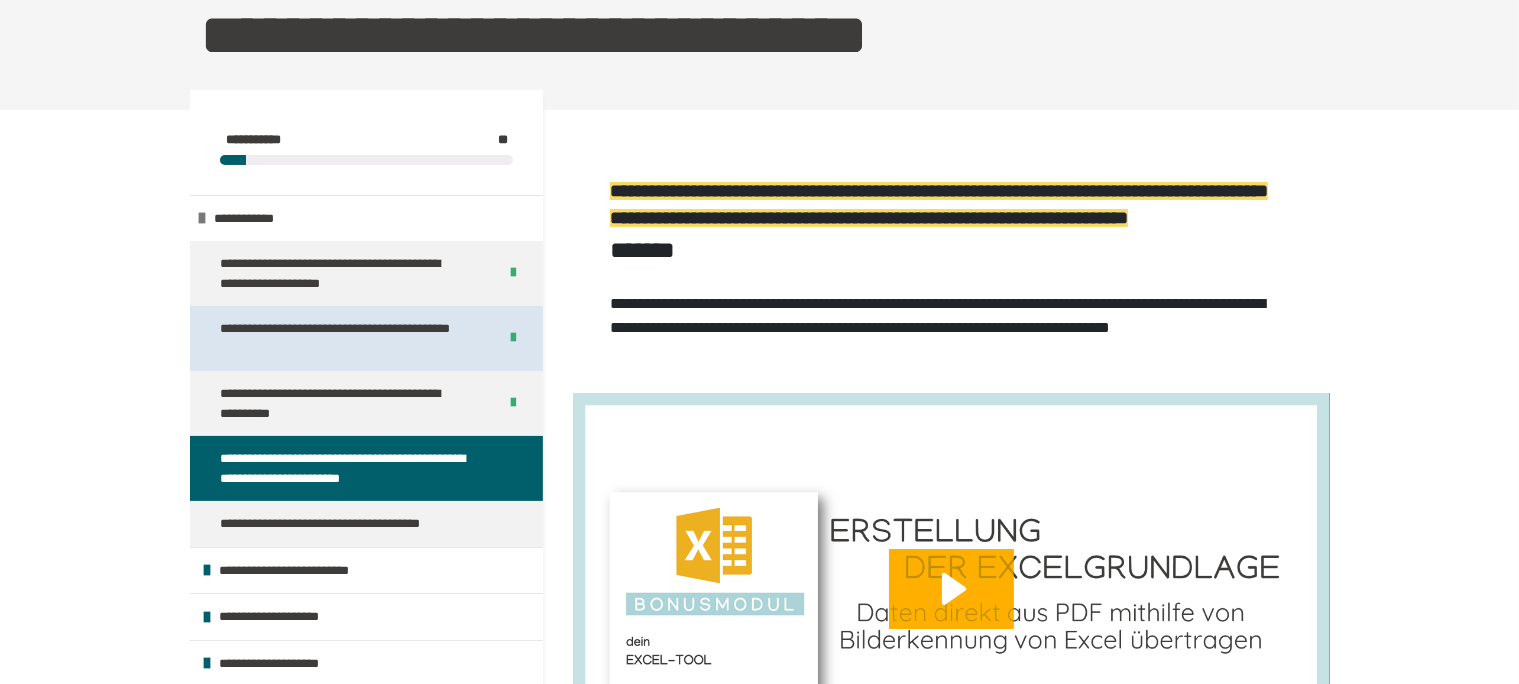 scroll, scrollTop: 105, scrollLeft: 0, axis: vertical 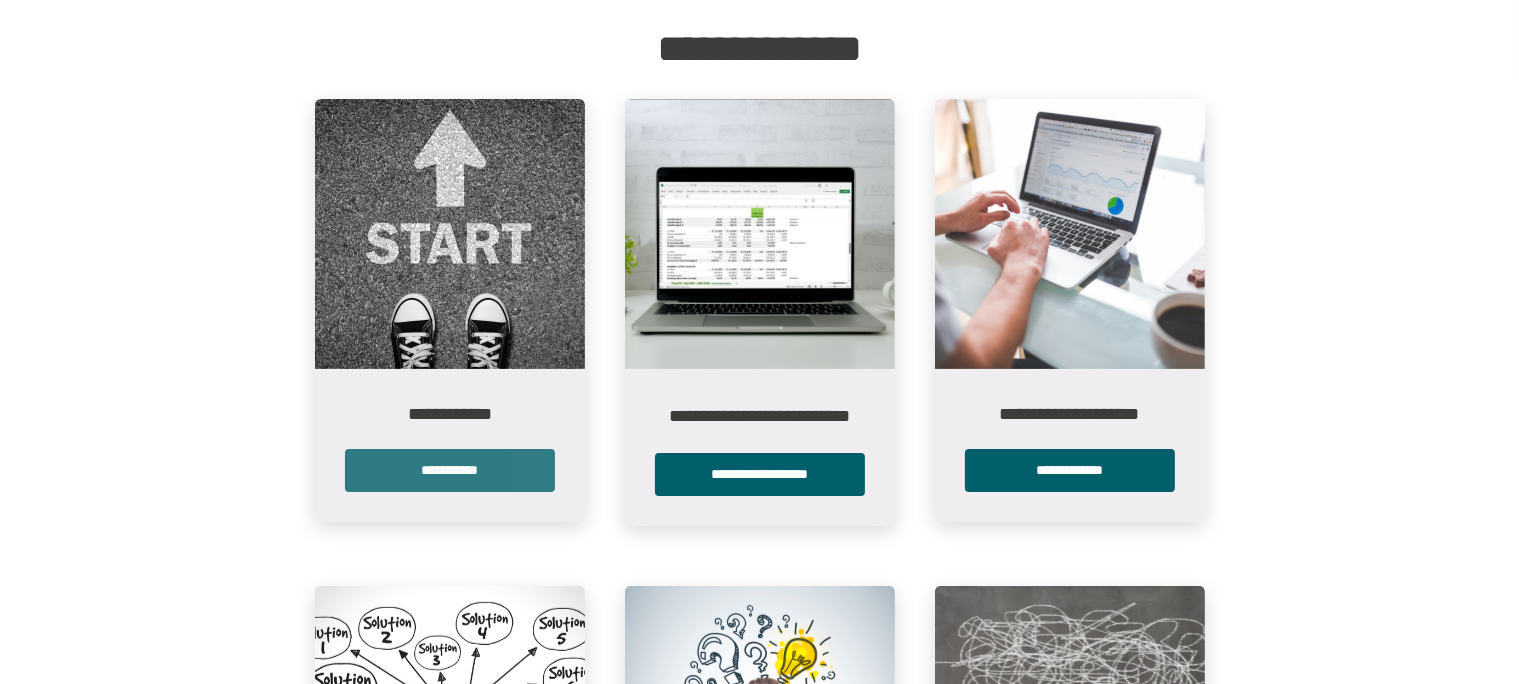 click on "**********" at bounding box center (450, 470) 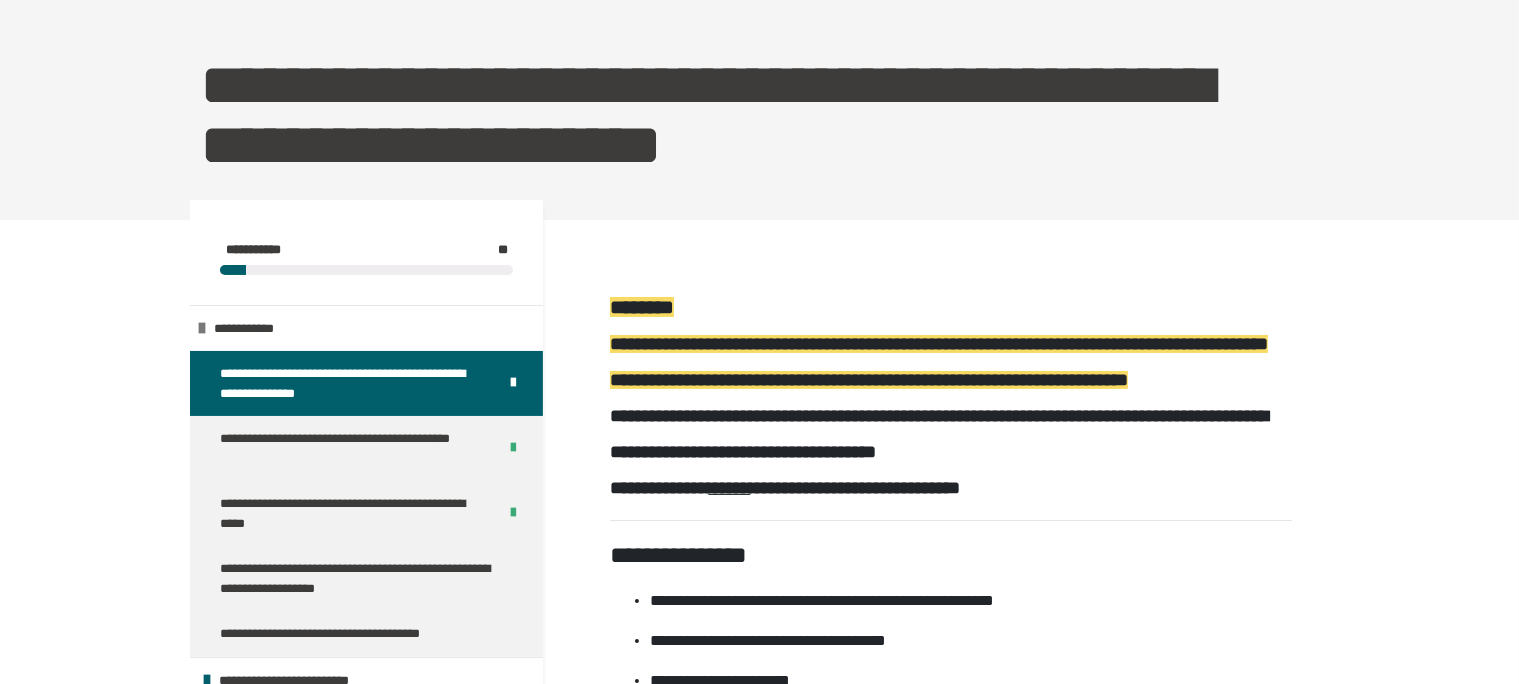scroll, scrollTop: 211, scrollLeft: 0, axis: vertical 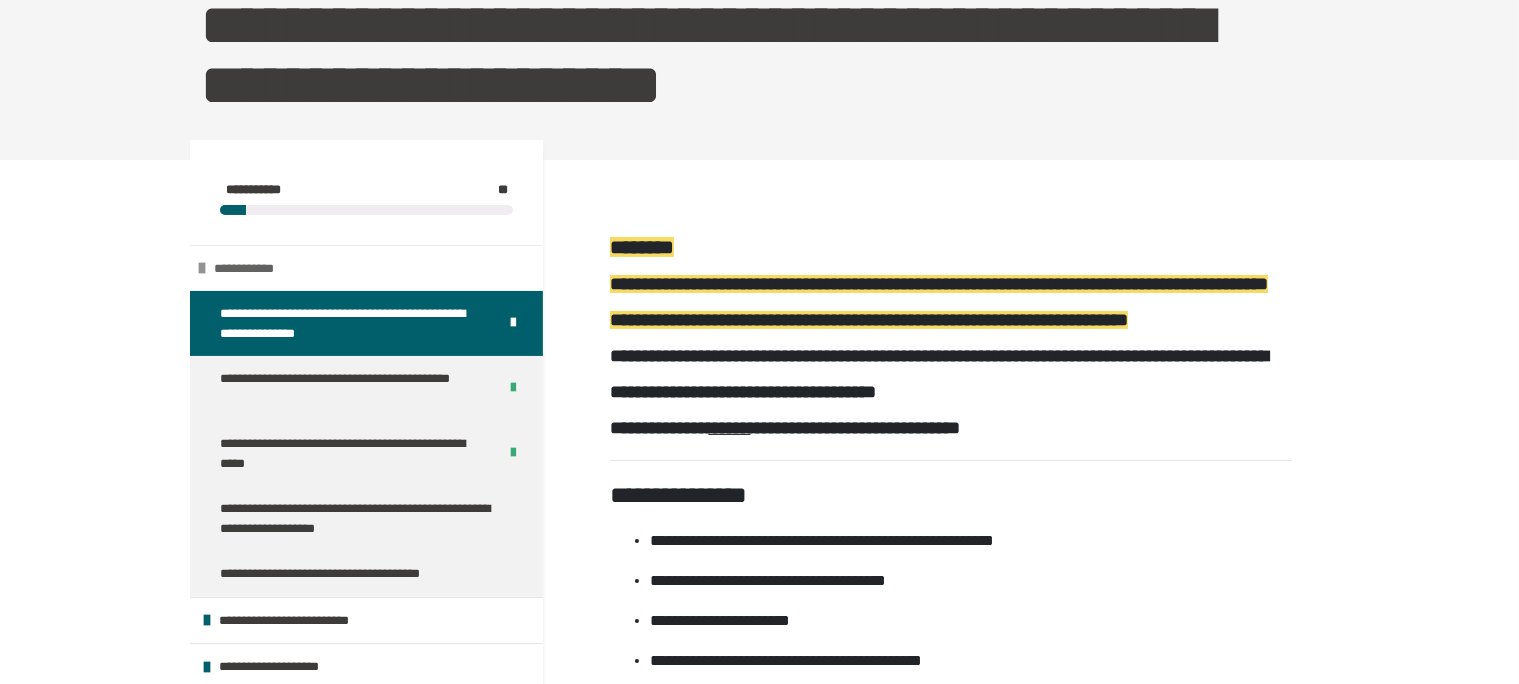 click at bounding box center [202, 268] 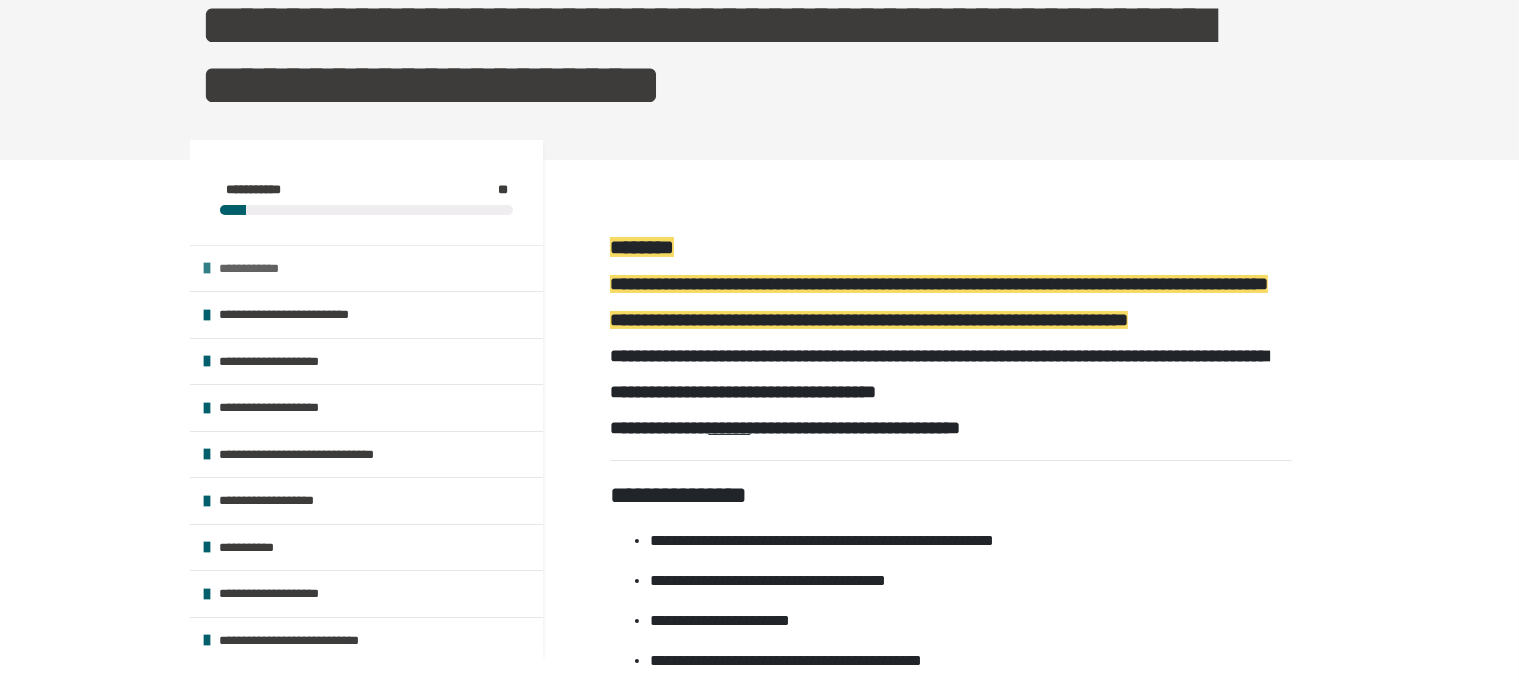 click on "**********" at bounding box center (258, 269) 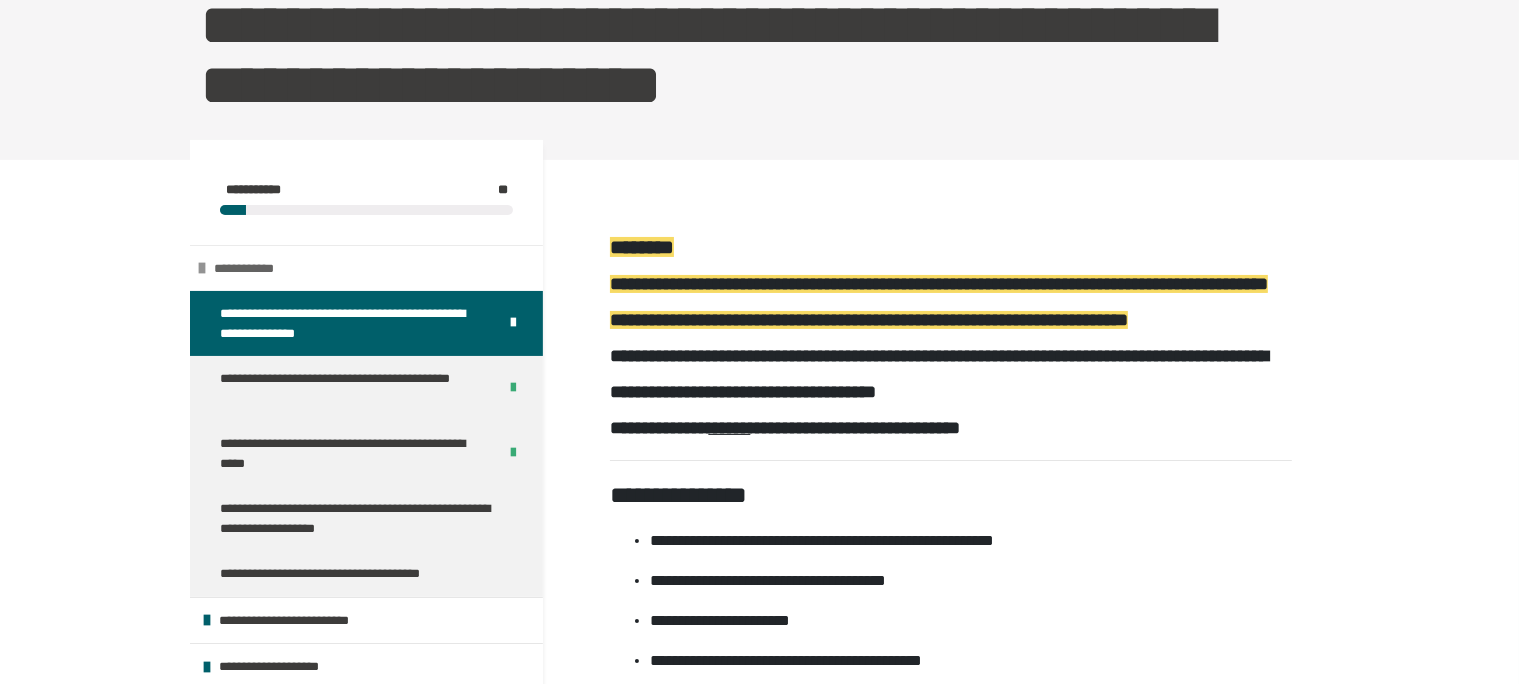 scroll, scrollTop: 316, scrollLeft: 0, axis: vertical 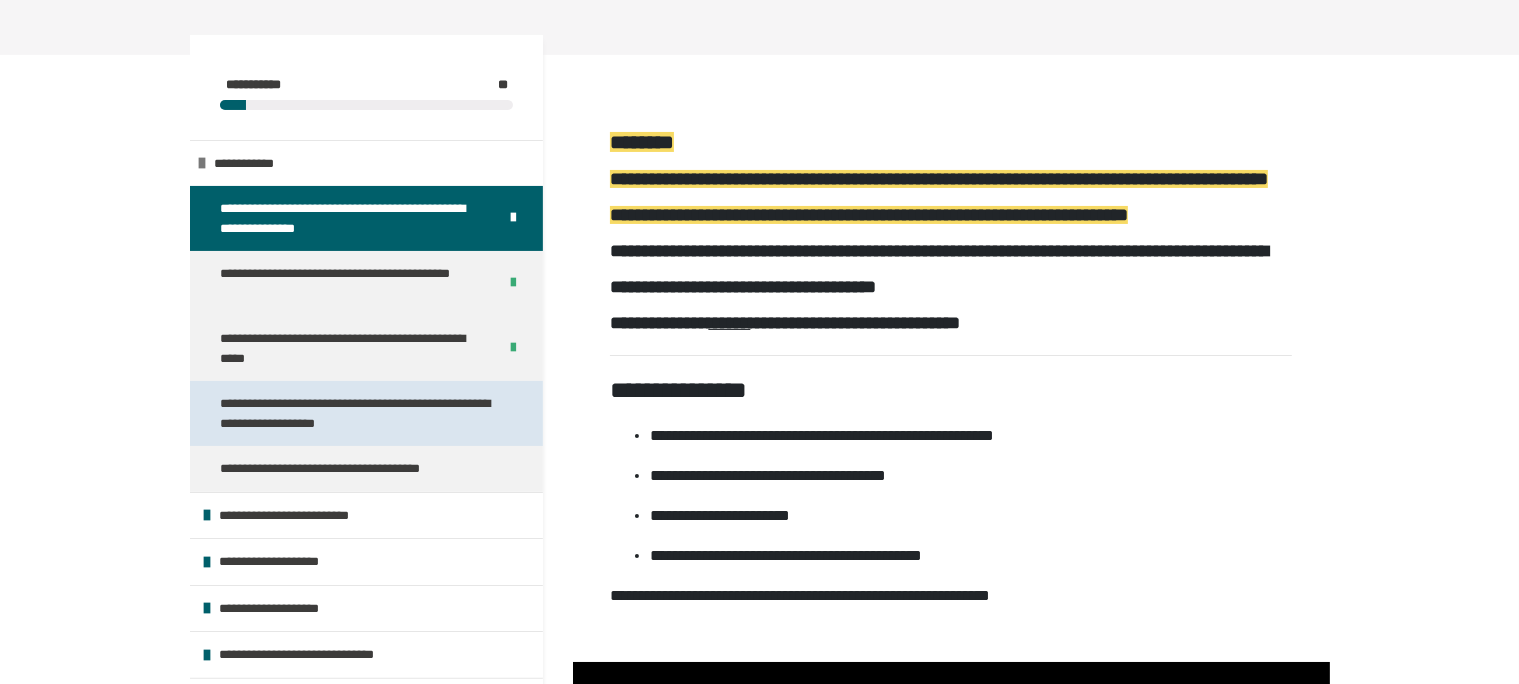 click on "**********" at bounding box center (358, 413) 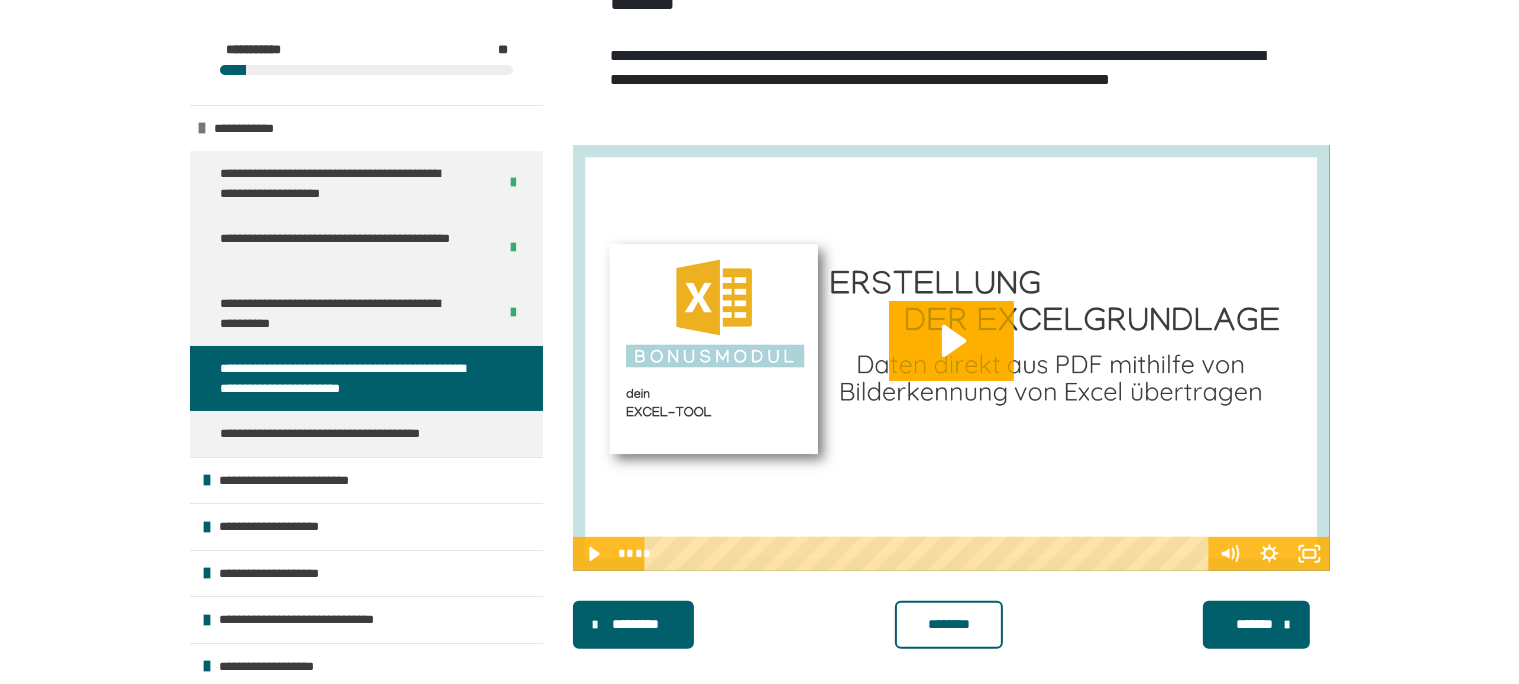 scroll, scrollTop: 528, scrollLeft: 0, axis: vertical 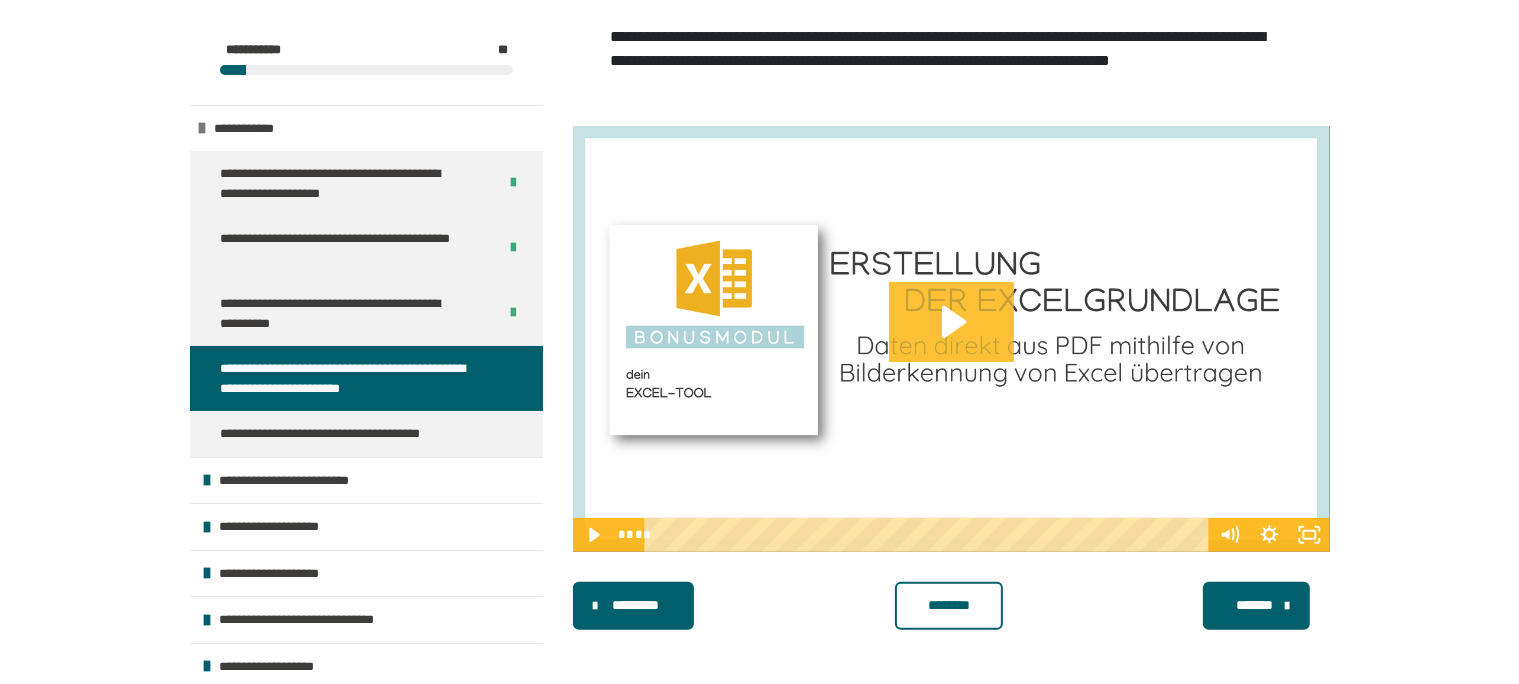 click 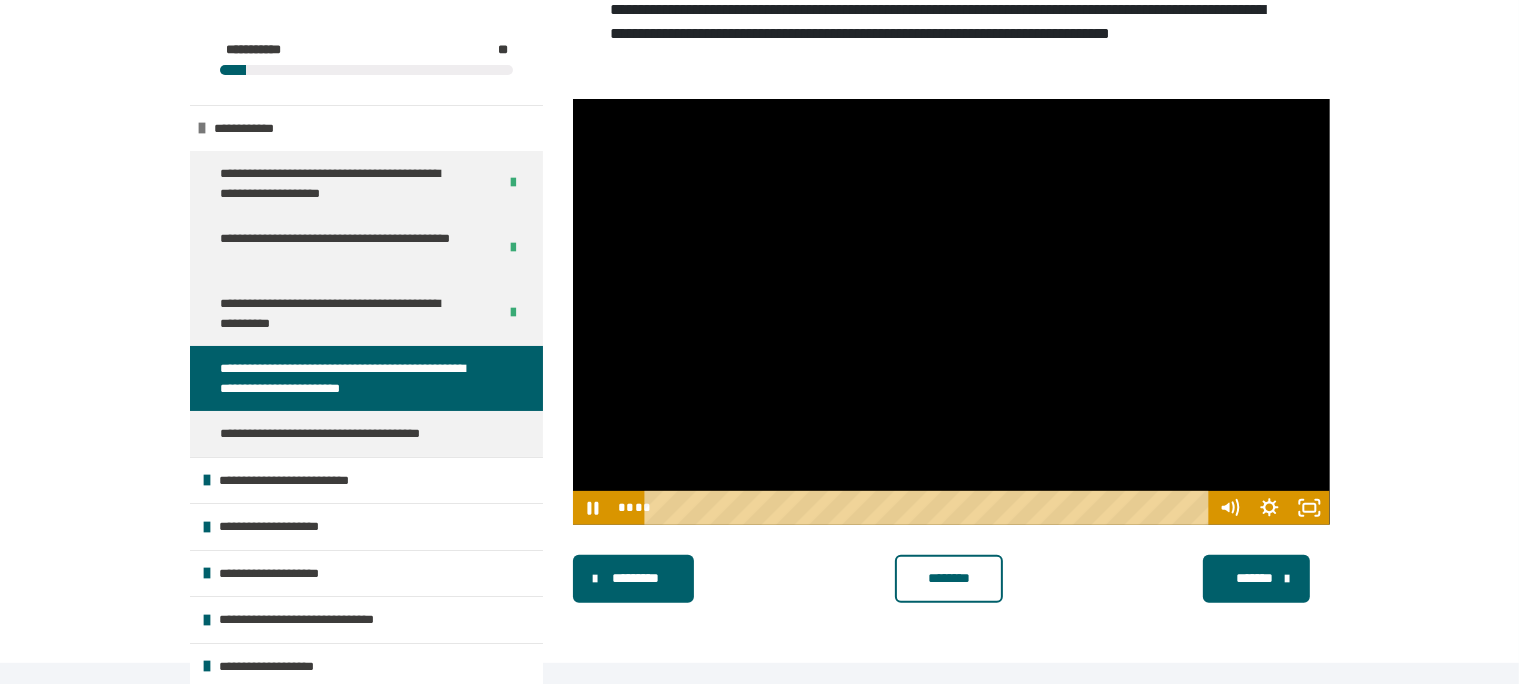 scroll, scrollTop: 586, scrollLeft: 0, axis: vertical 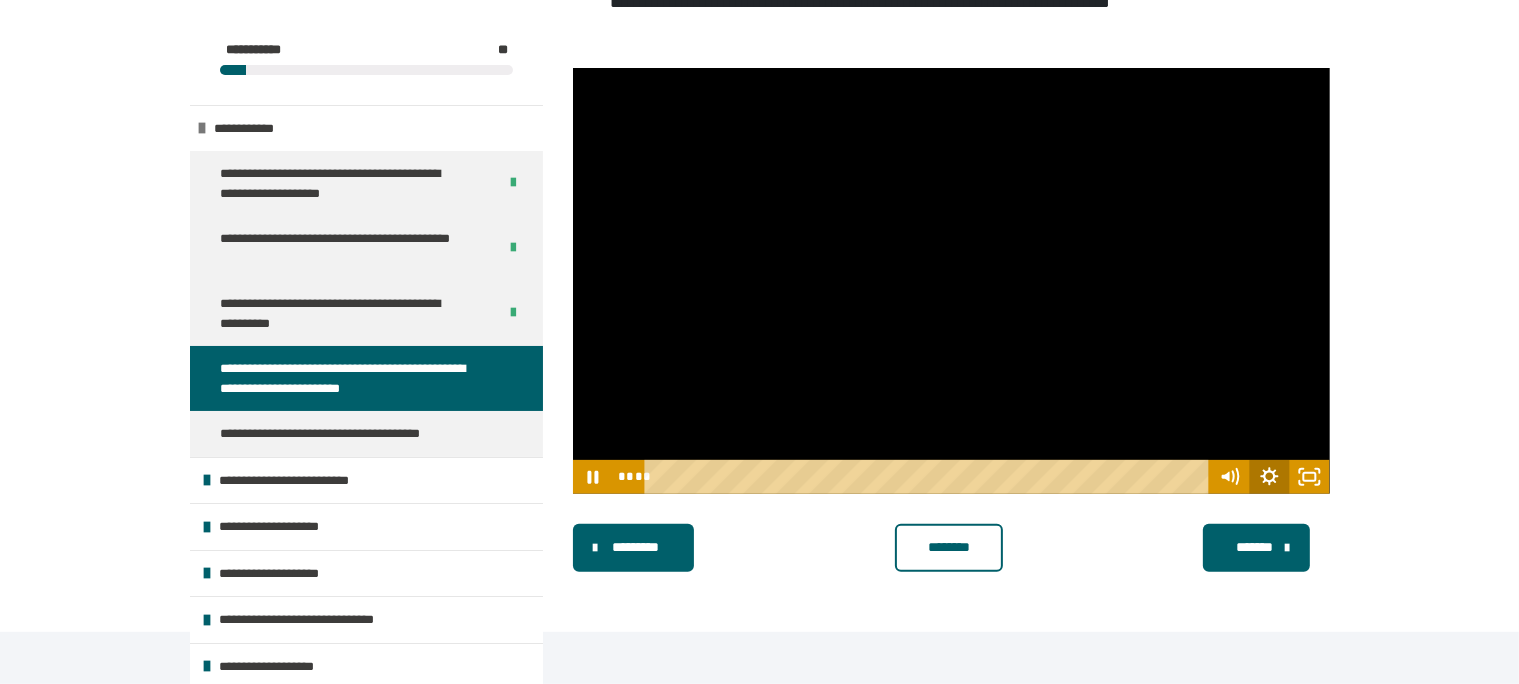 click 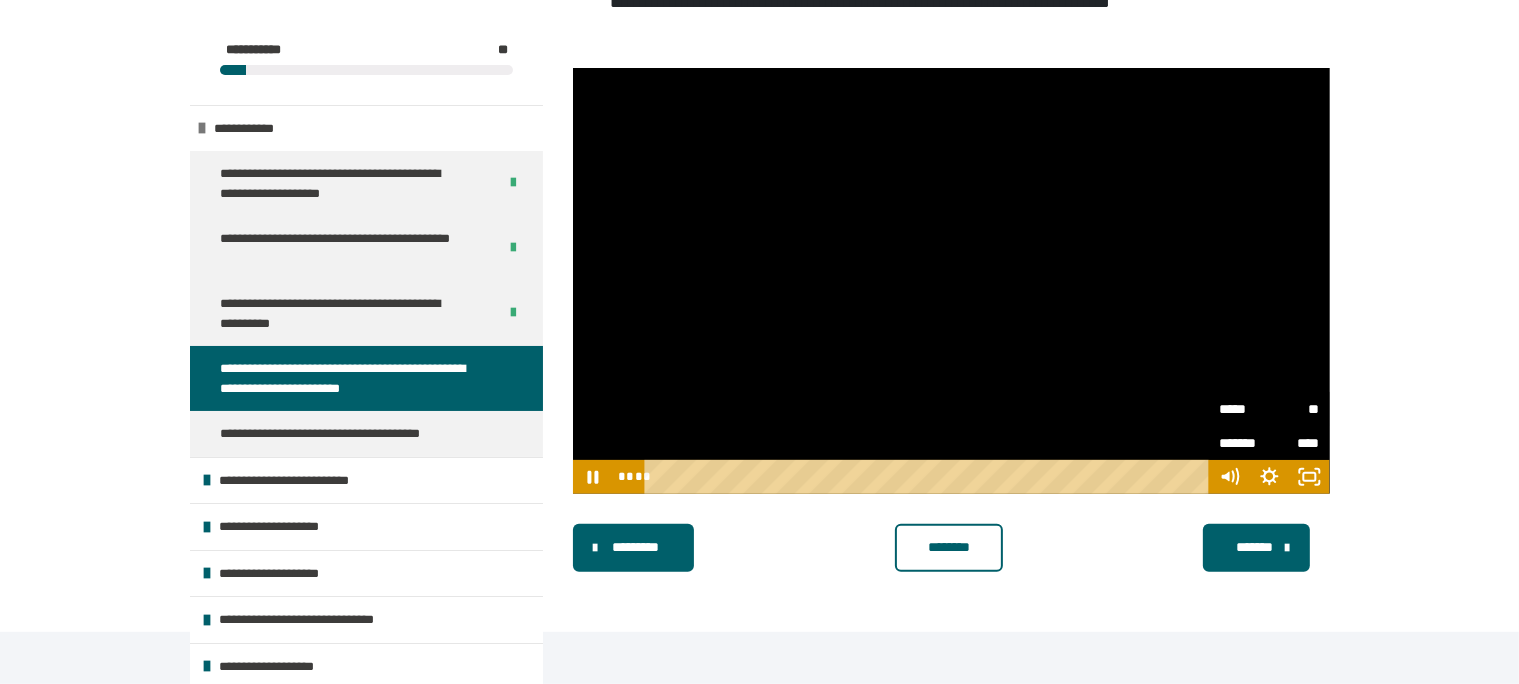 click on "*****" at bounding box center [1245, 408] 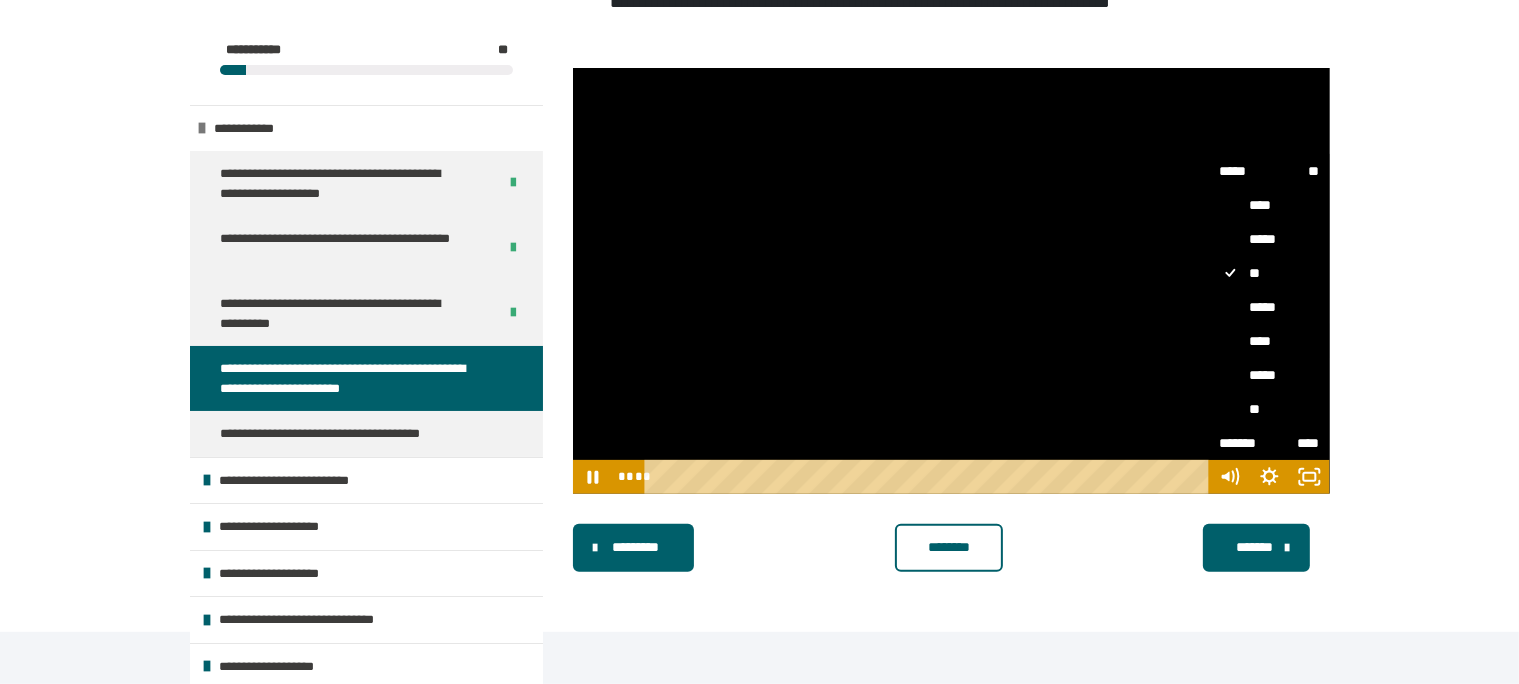 click on "****" at bounding box center (1270, 341) 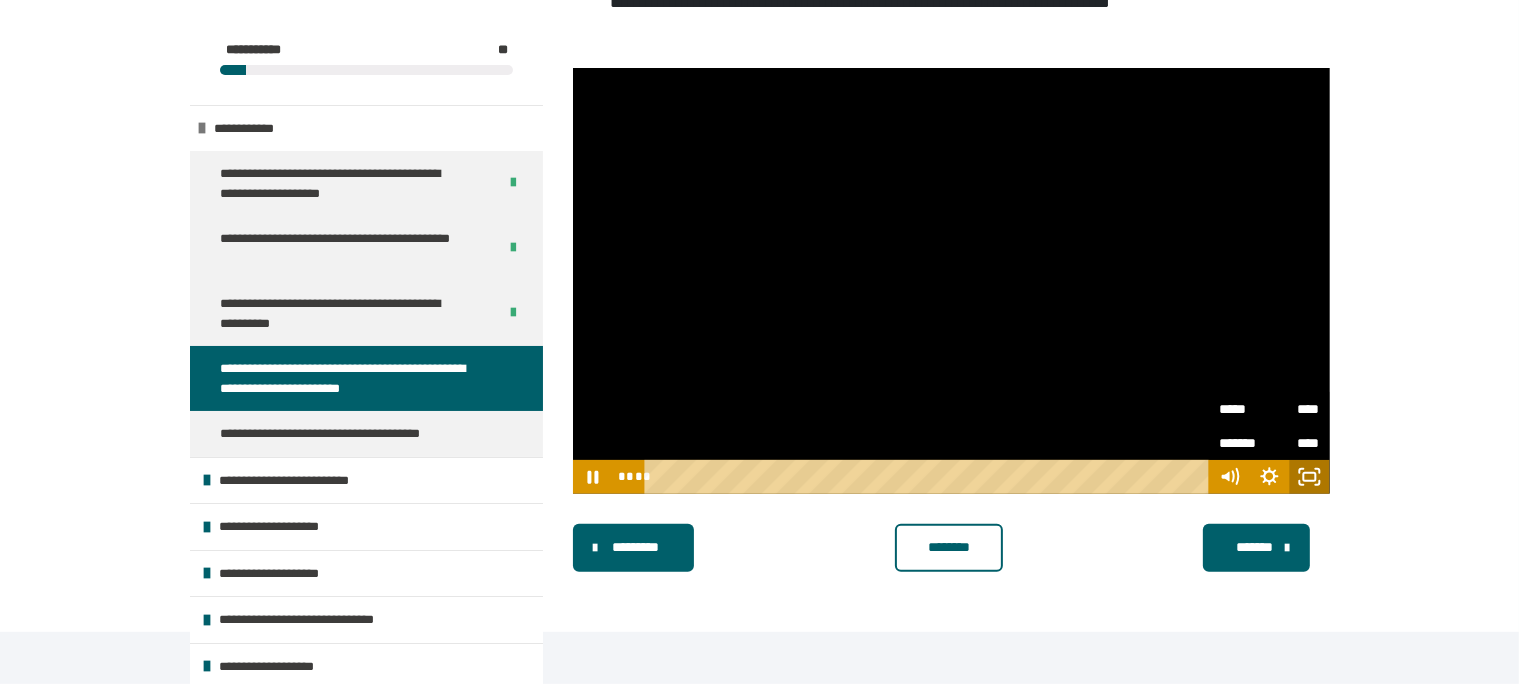 click 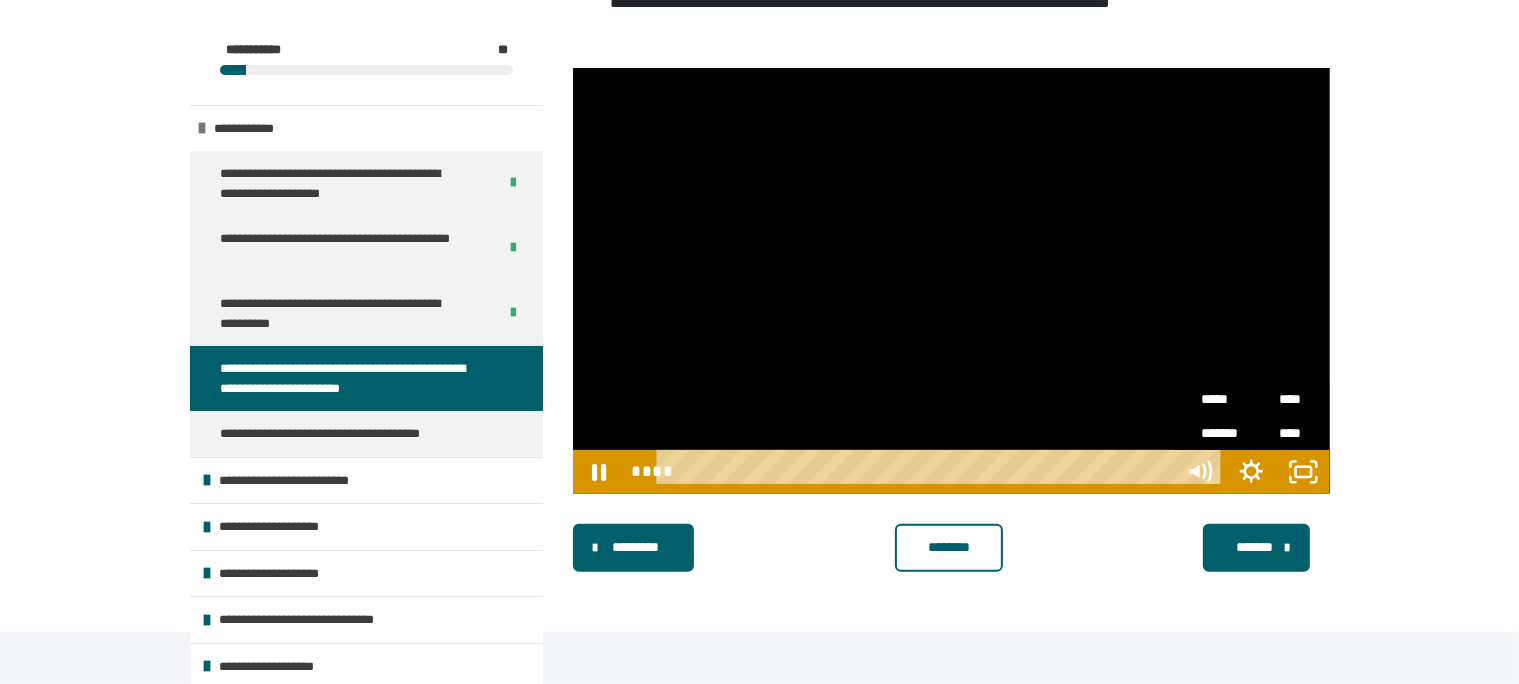 scroll, scrollTop: 431, scrollLeft: 0, axis: vertical 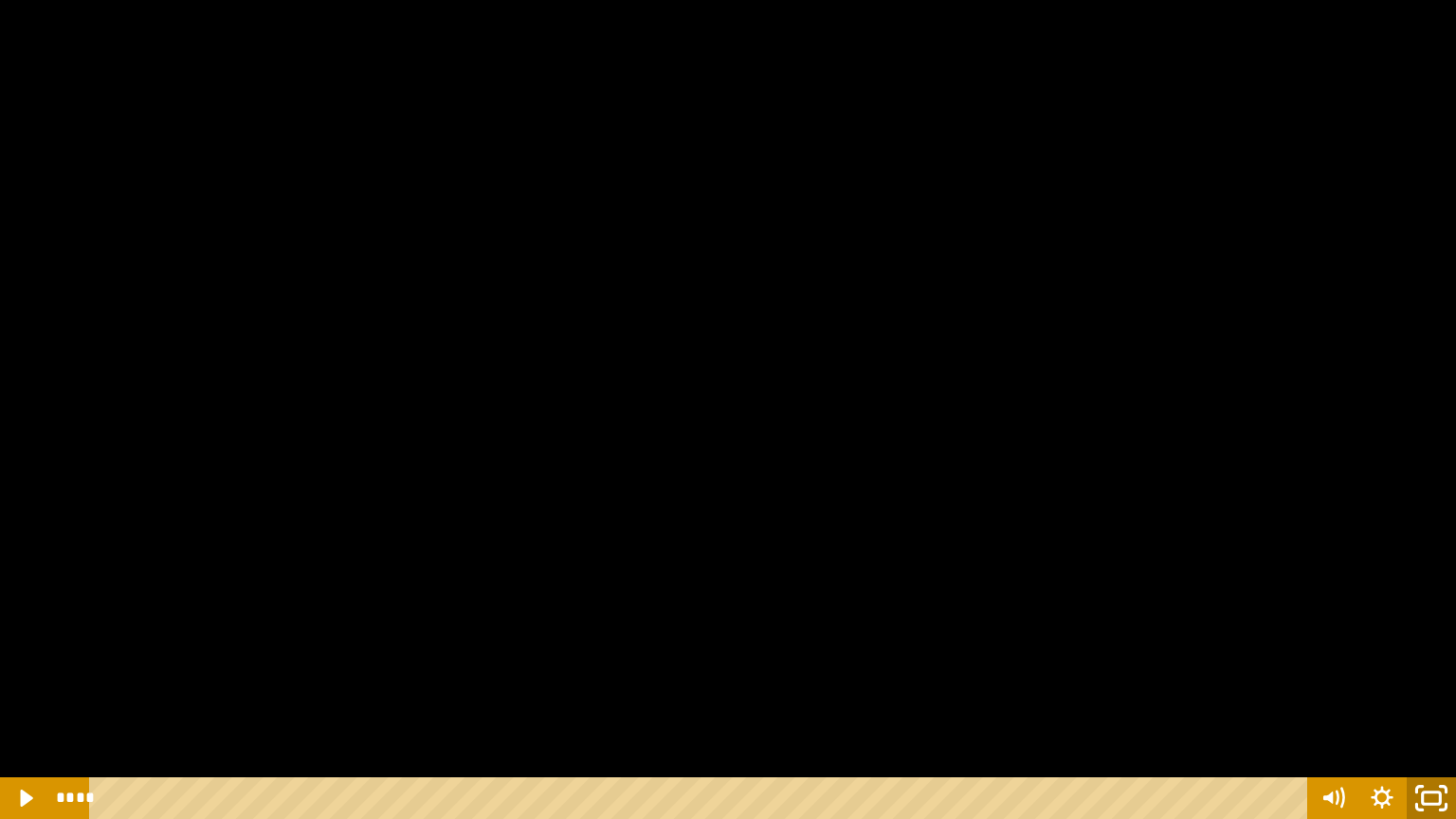 click 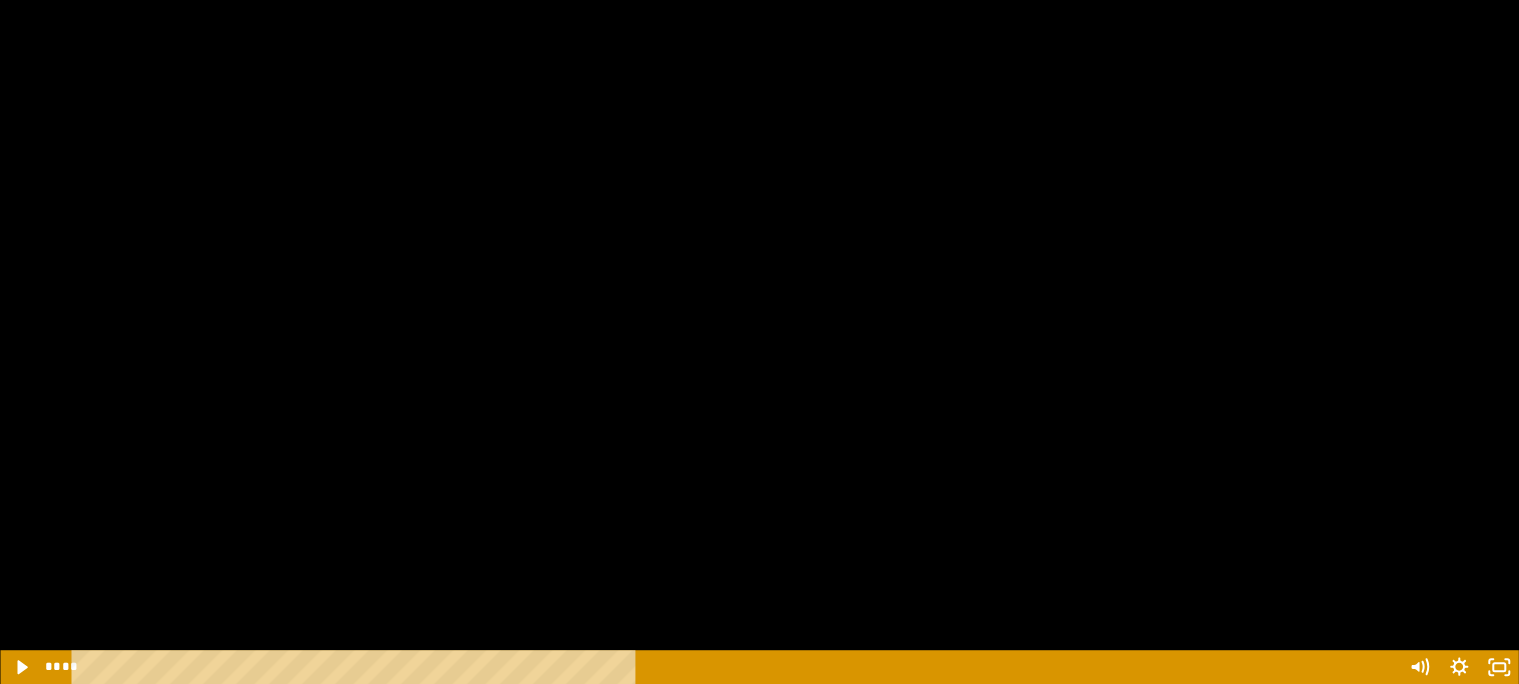 scroll, scrollTop: 586, scrollLeft: 0, axis: vertical 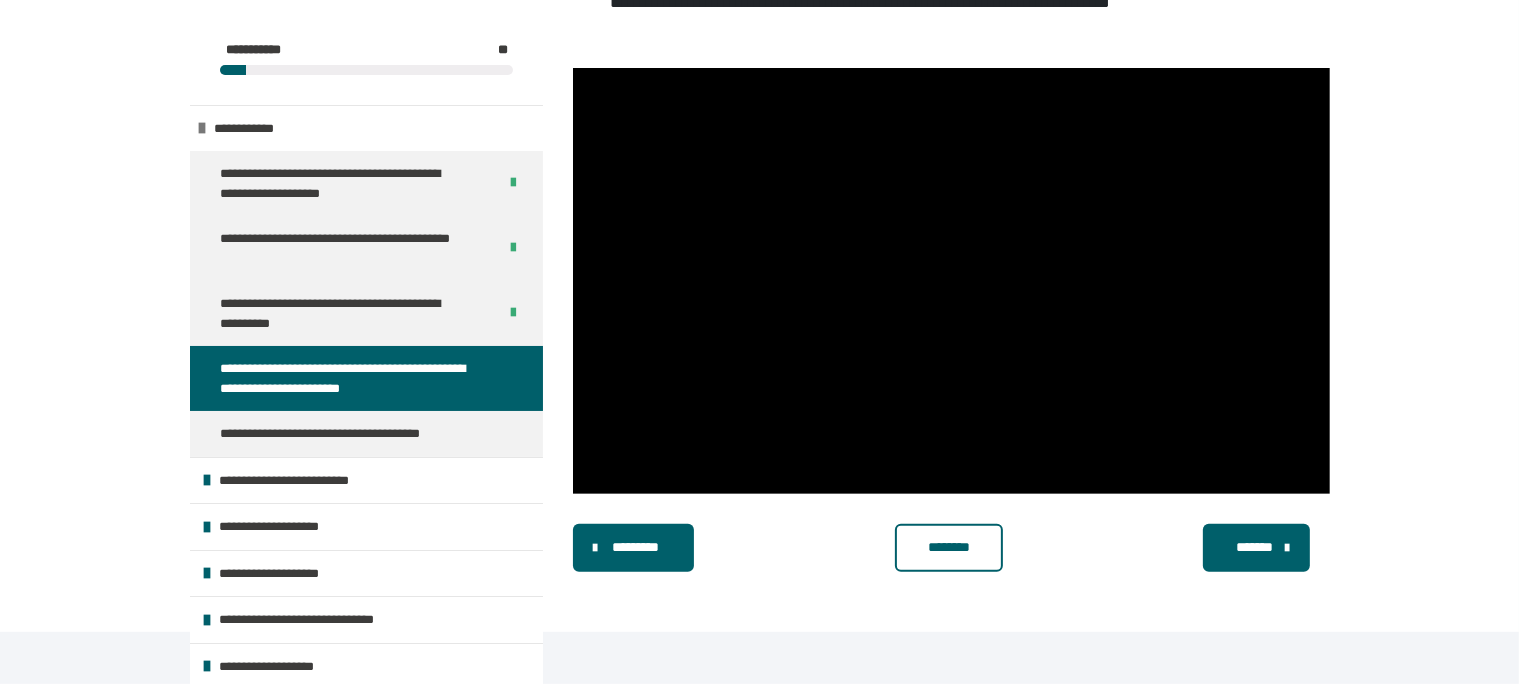 click on "********" at bounding box center [949, 548] 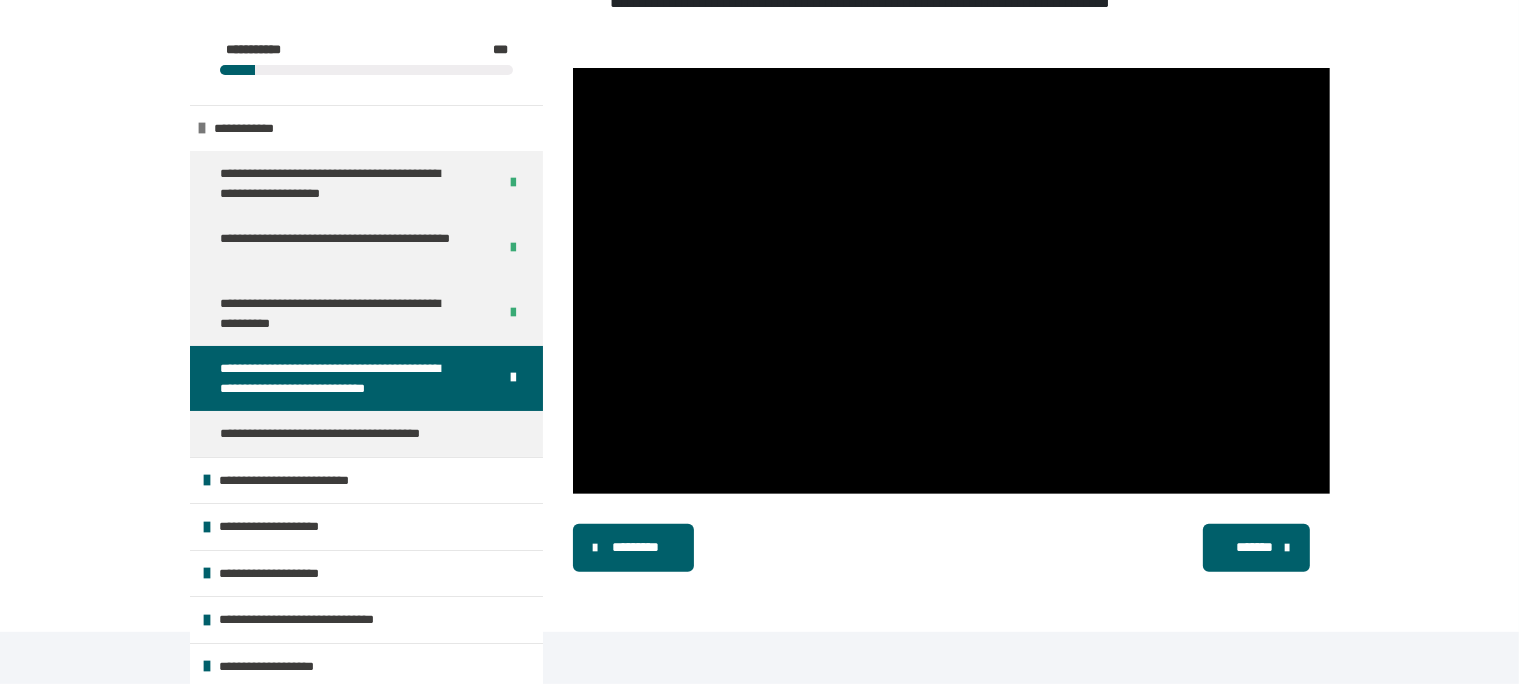 click on "*******" at bounding box center (1254, 547) 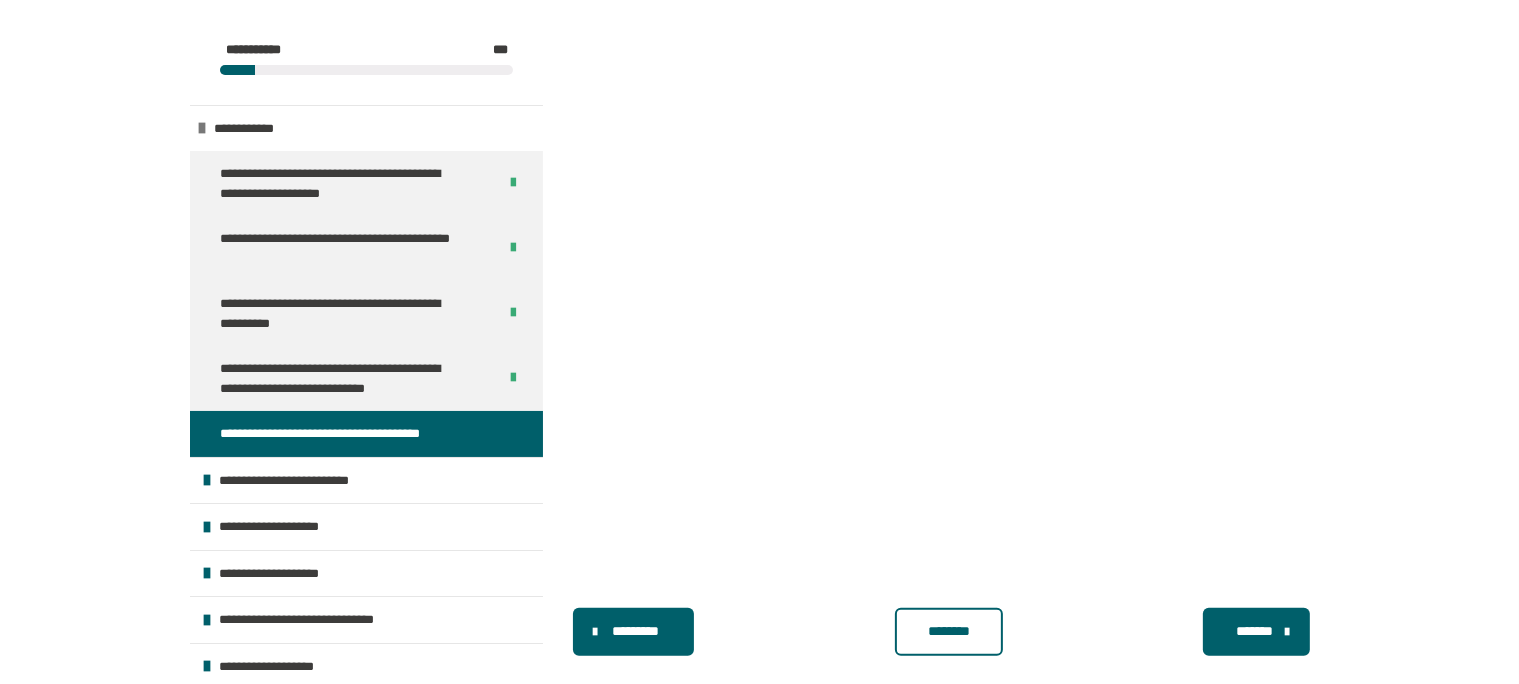 scroll, scrollTop: 788, scrollLeft: 0, axis: vertical 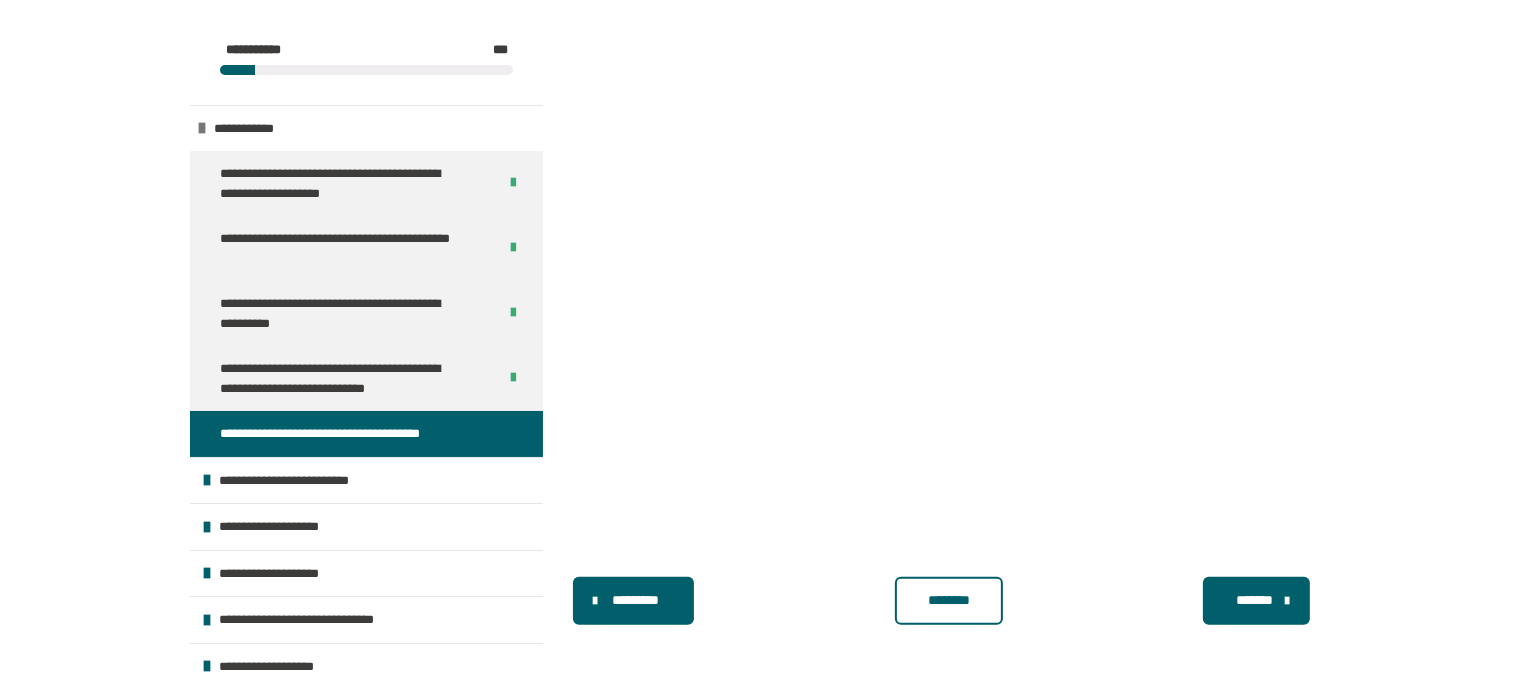 click on "********" at bounding box center (949, 600) 